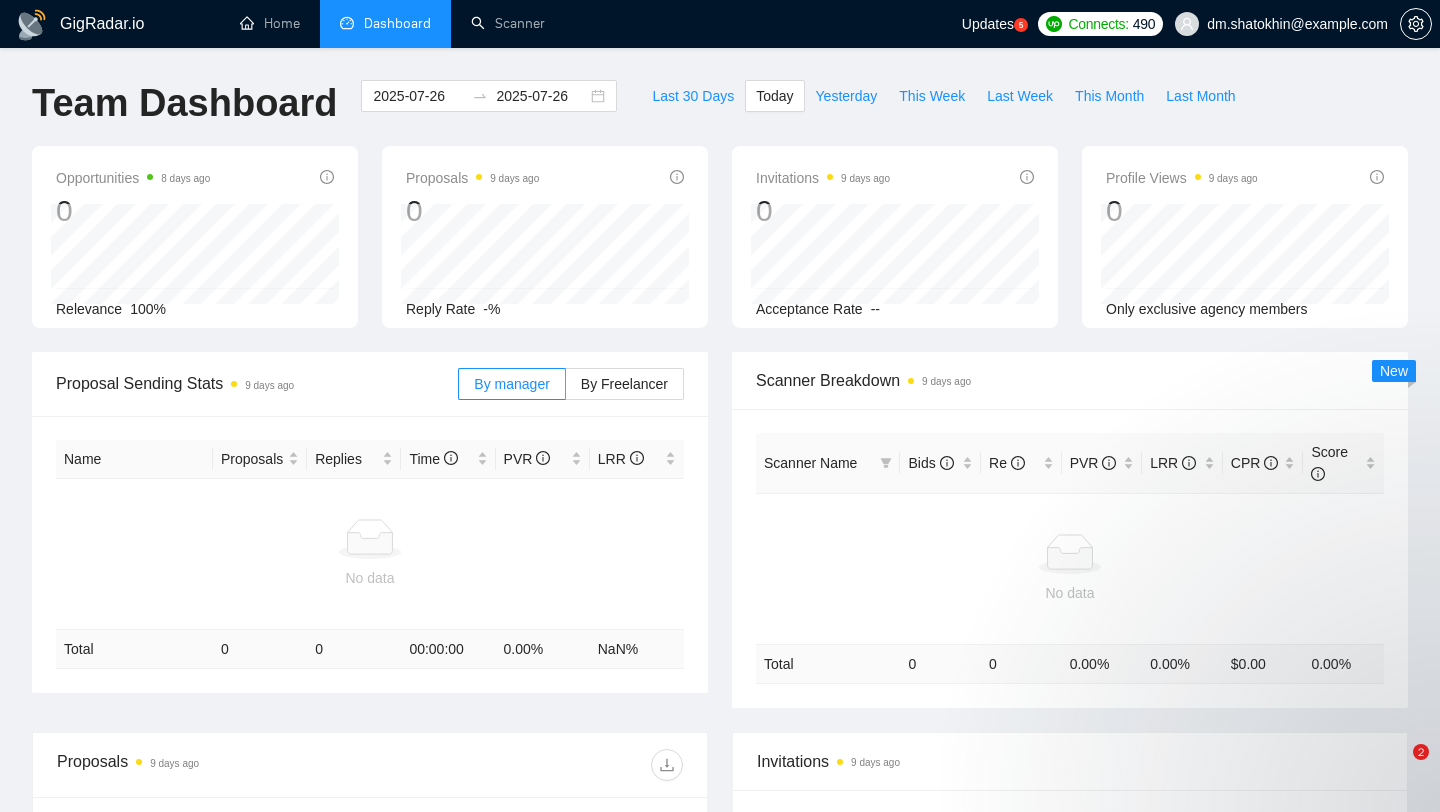 scroll, scrollTop: 0, scrollLeft: 0, axis: both 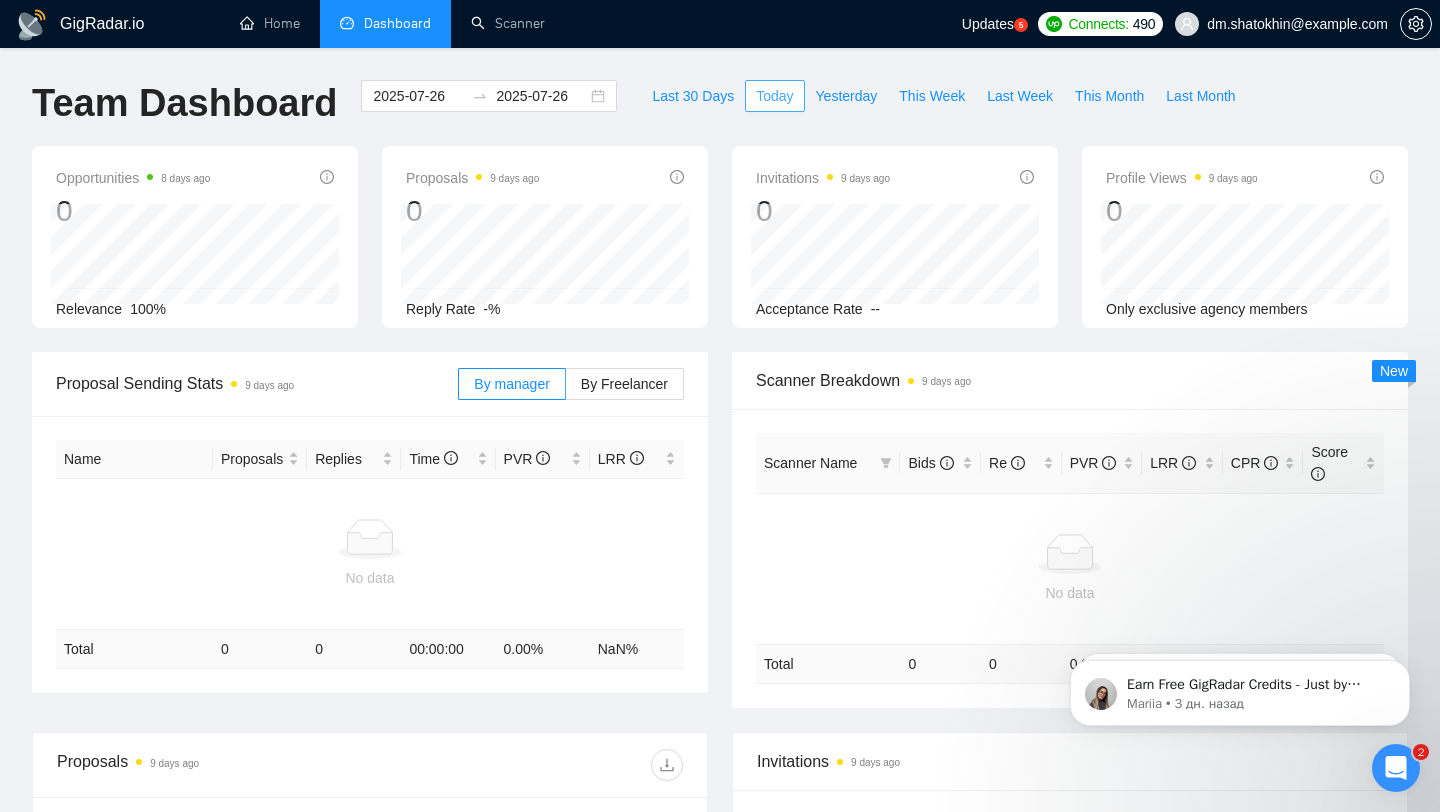 click on "Today" at bounding box center [774, 96] 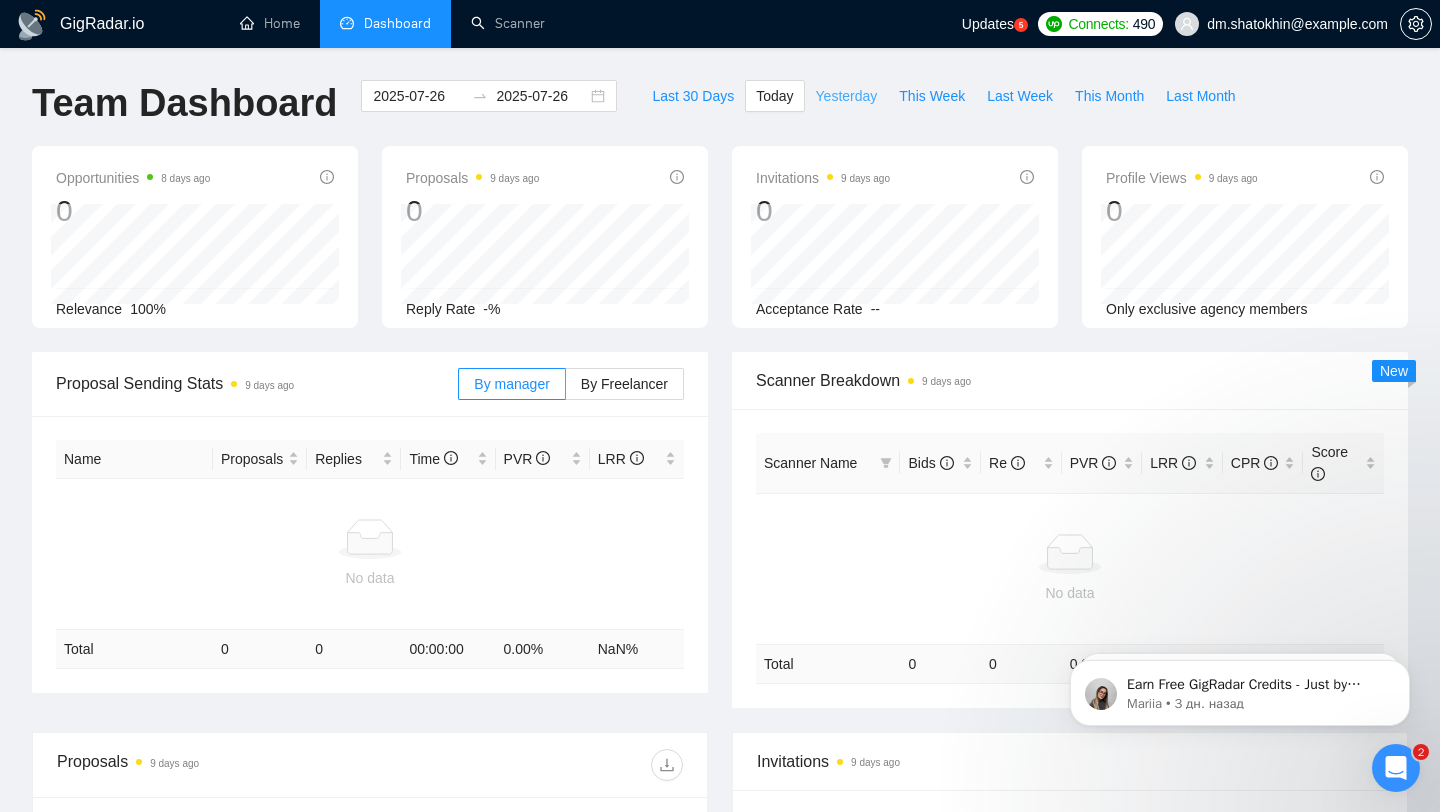click on "Yesterday" at bounding box center (847, 96) 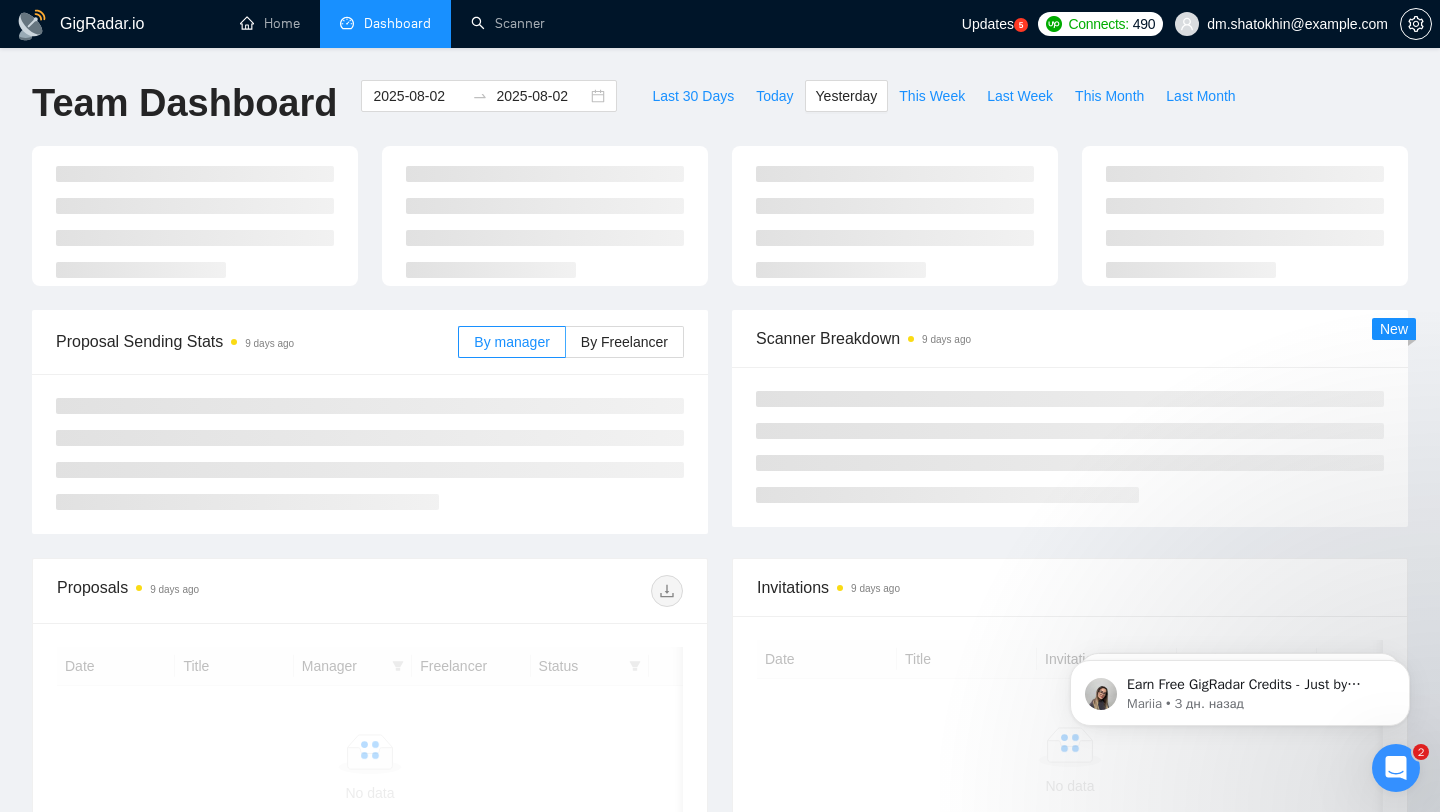 type on "2025-08-02" 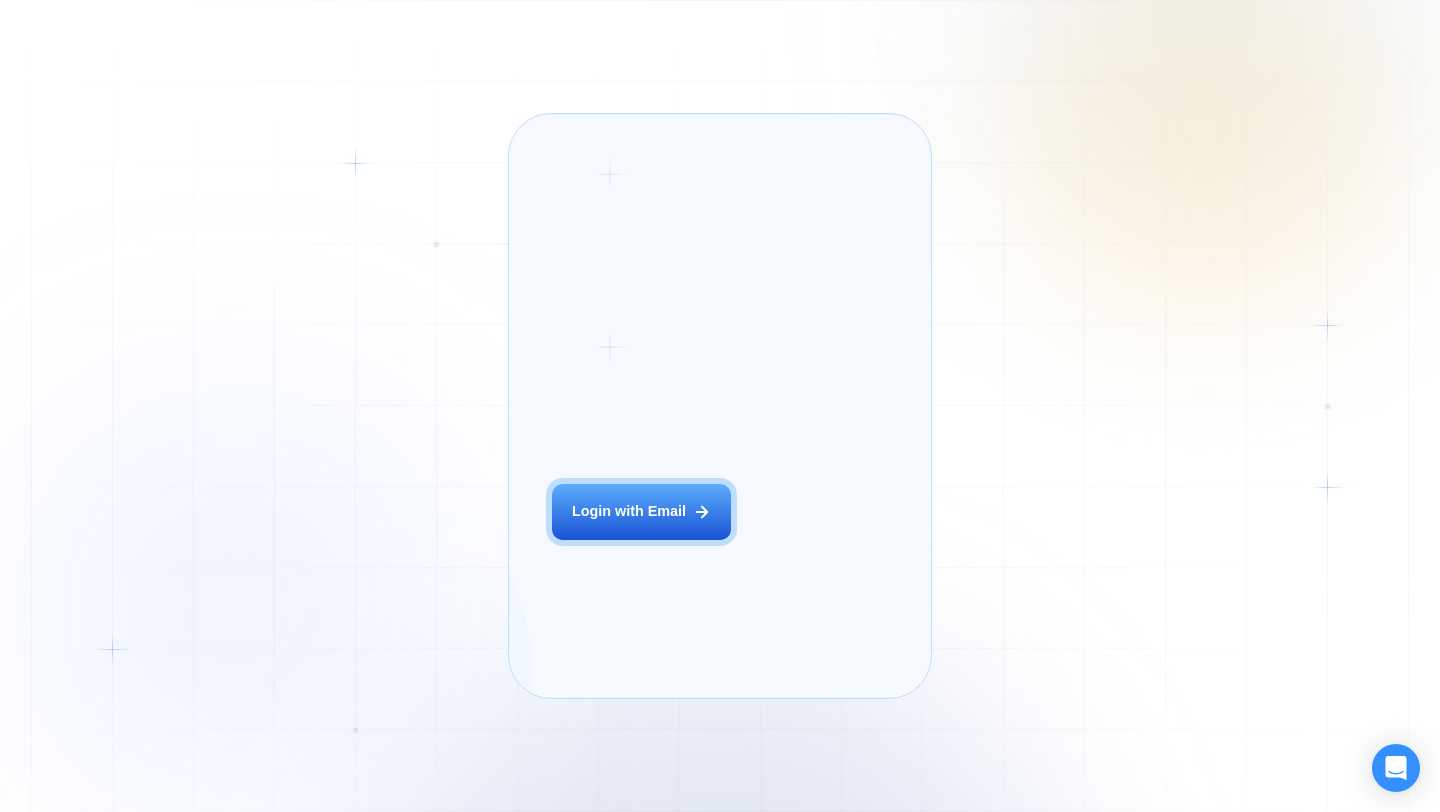 scroll, scrollTop: 0, scrollLeft: 0, axis: both 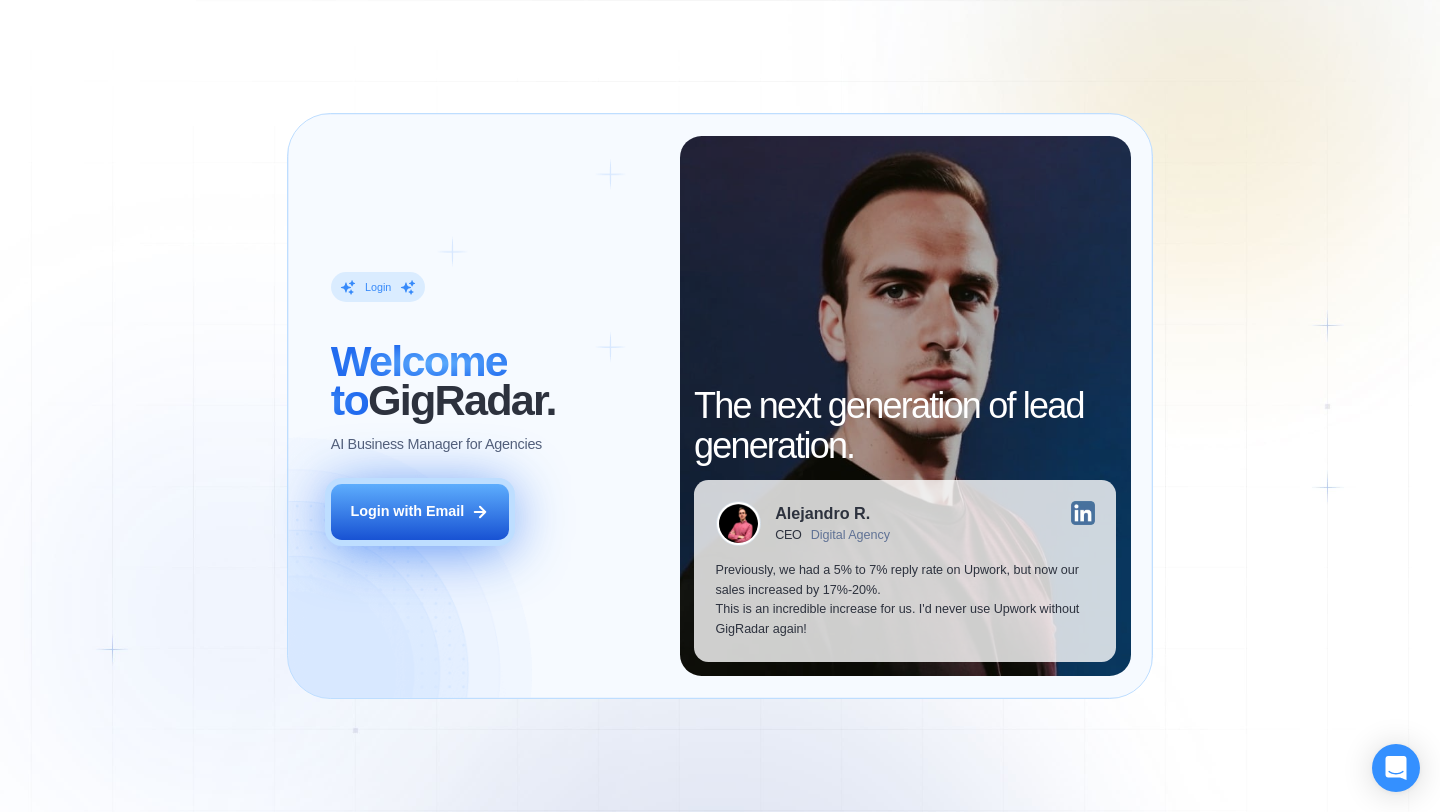 click on "Login with Email" at bounding box center (407, 512) 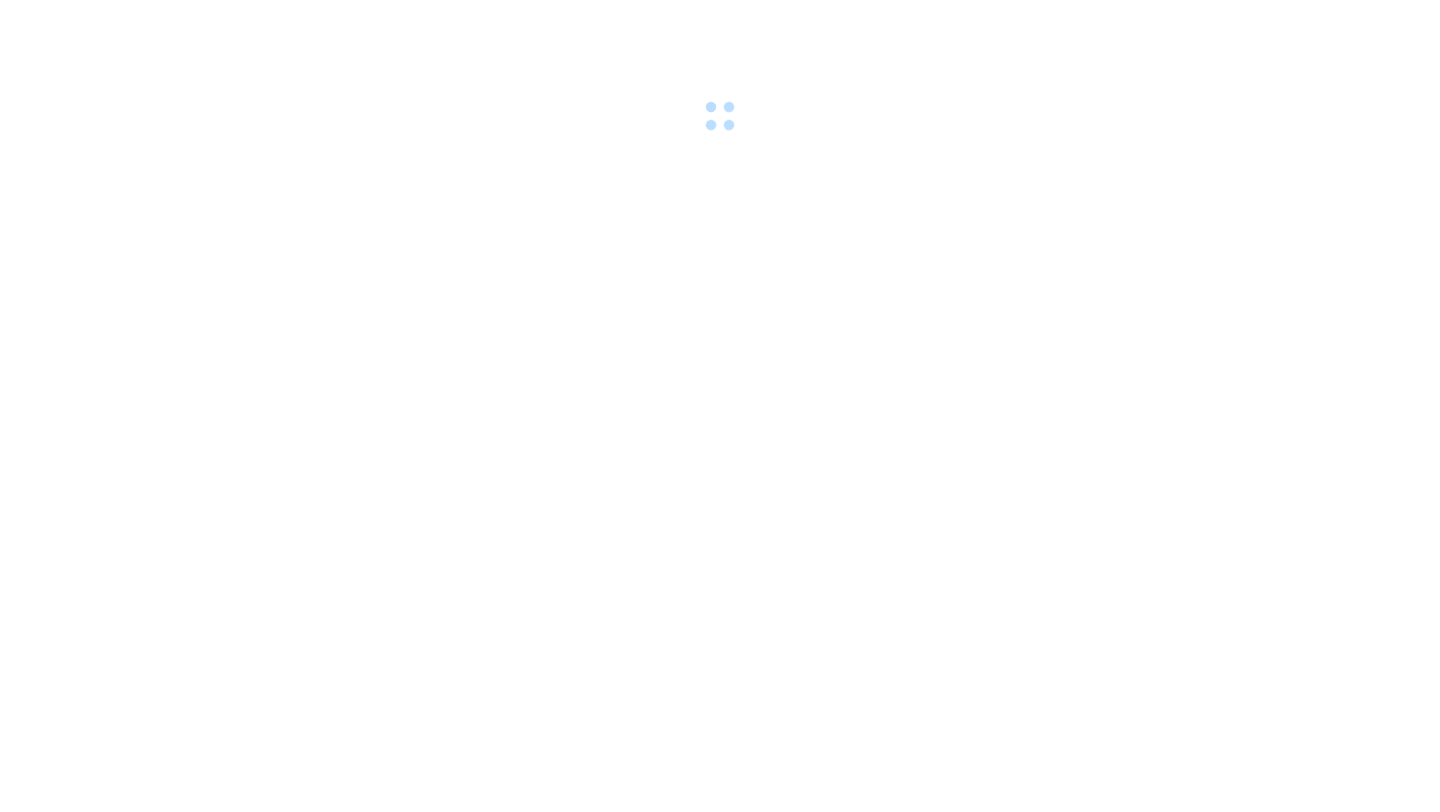 scroll, scrollTop: 0, scrollLeft: 0, axis: both 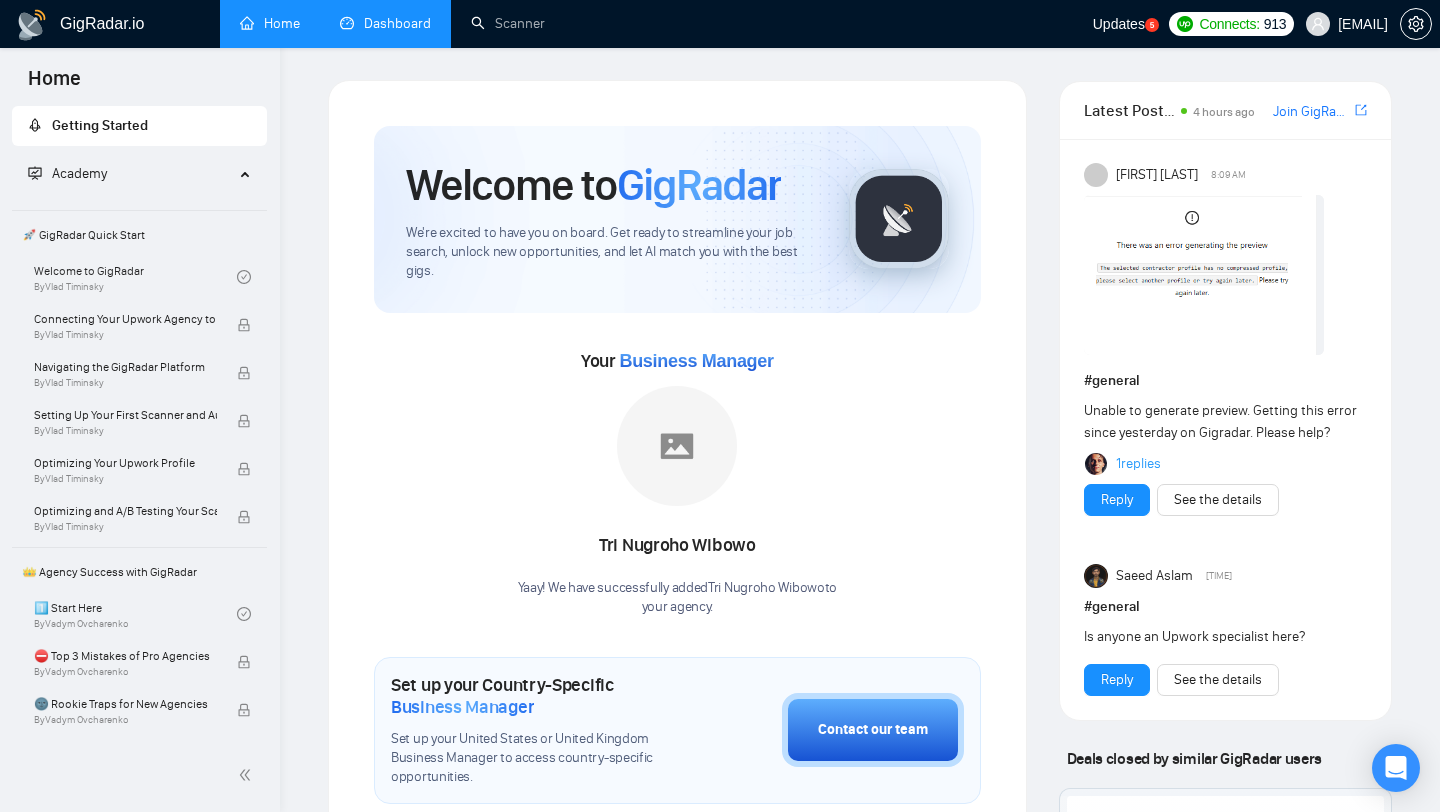 click on "Dashboard" at bounding box center (385, 23) 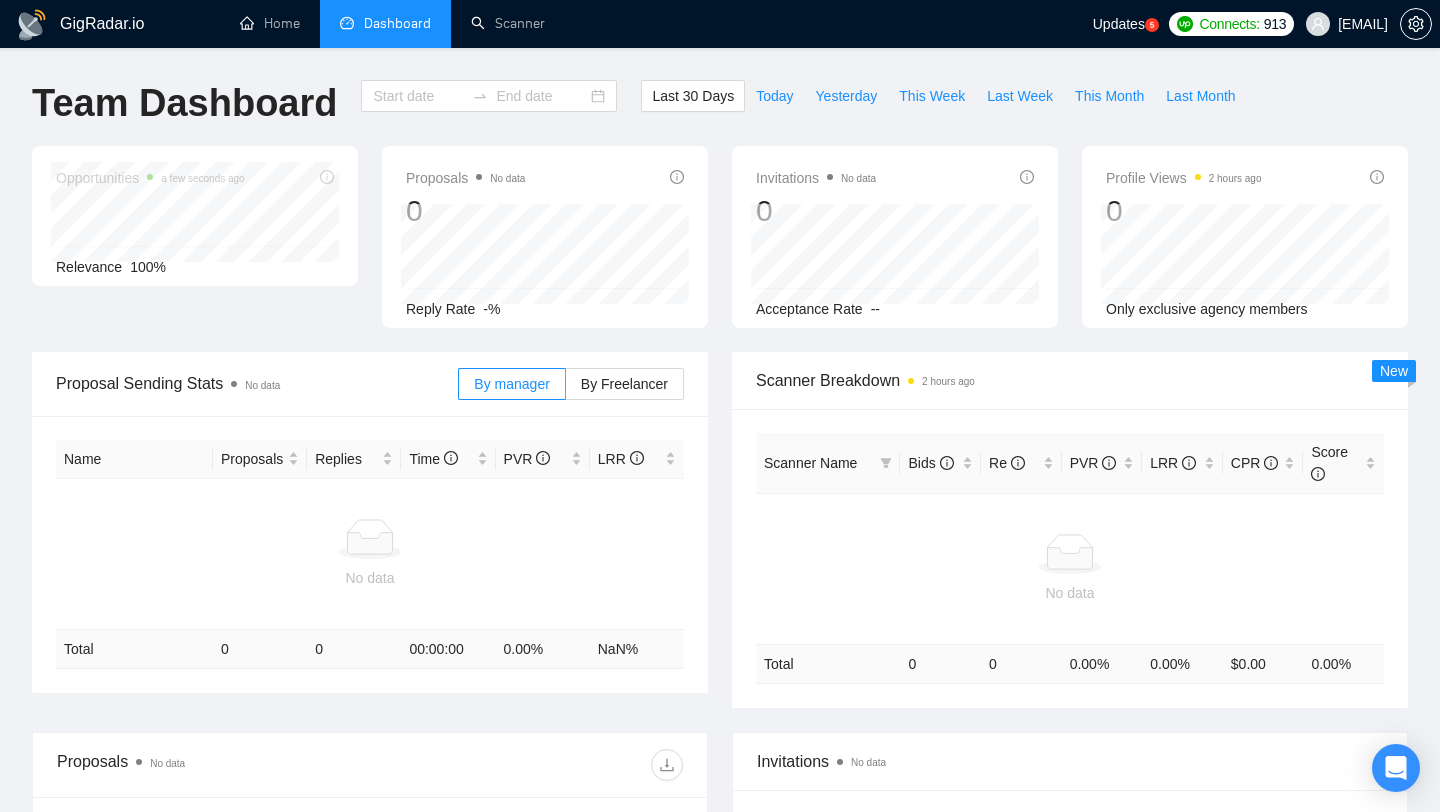 type on "2025-07-04" 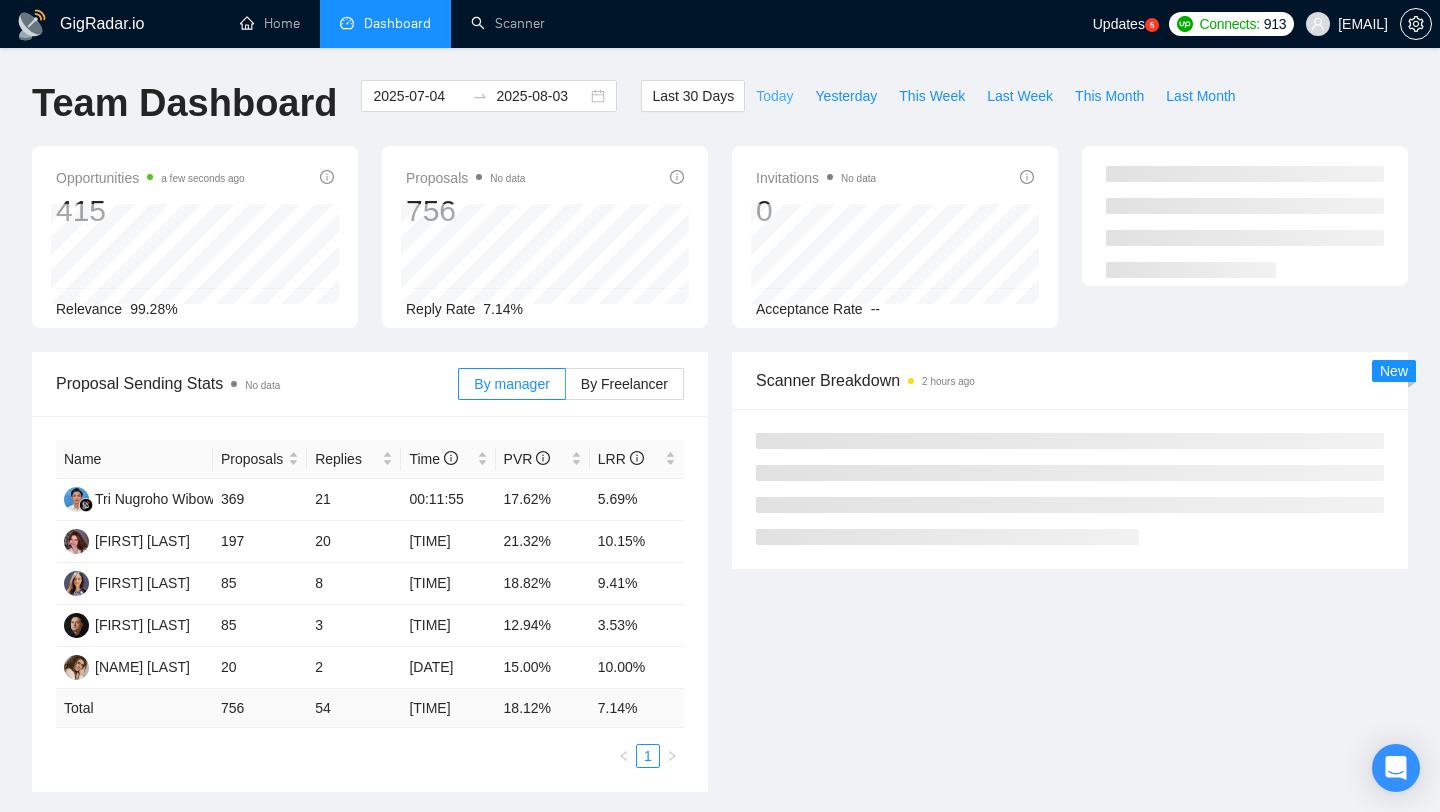 click on "Today" at bounding box center (774, 96) 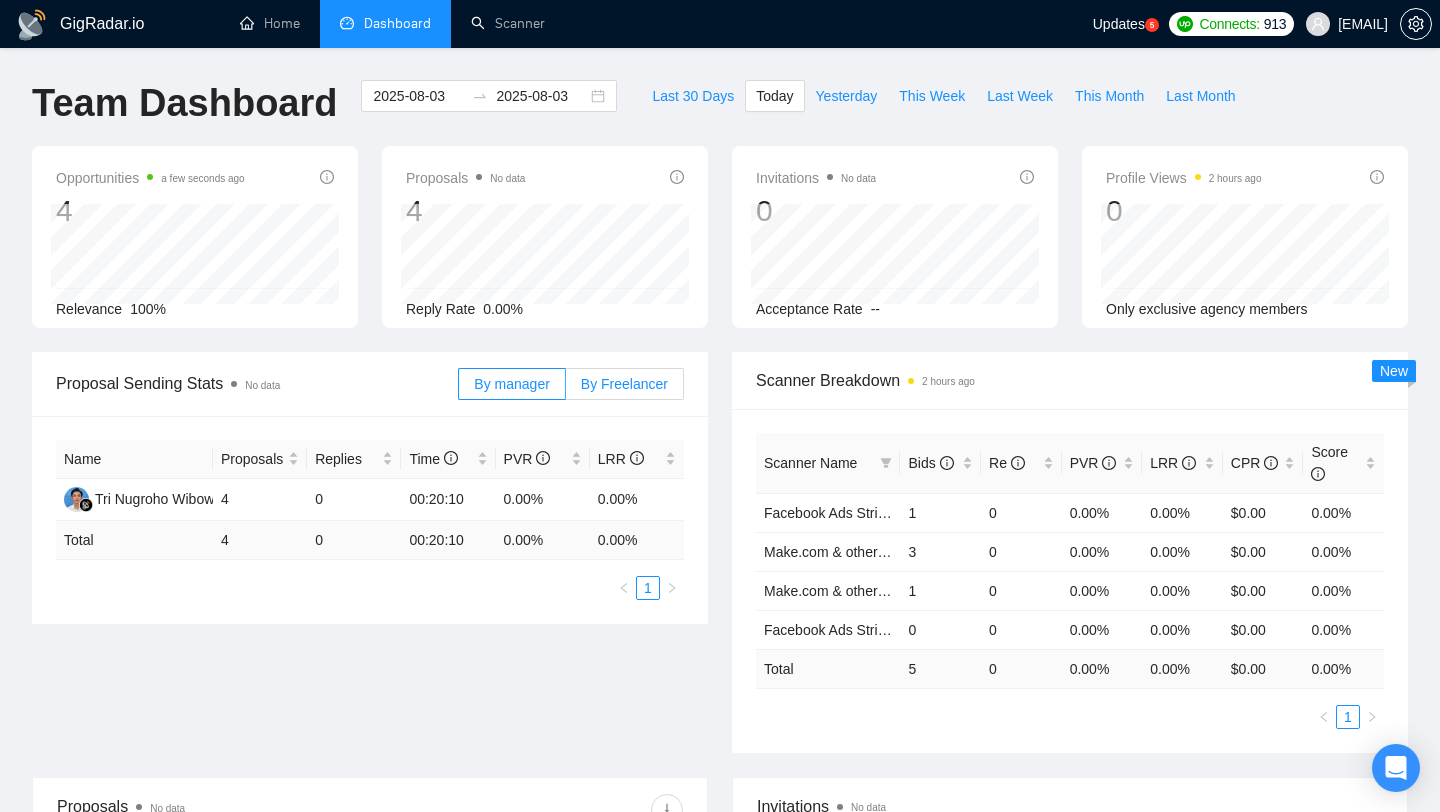 click on "By Freelancer" at bounding box center (625, 384) 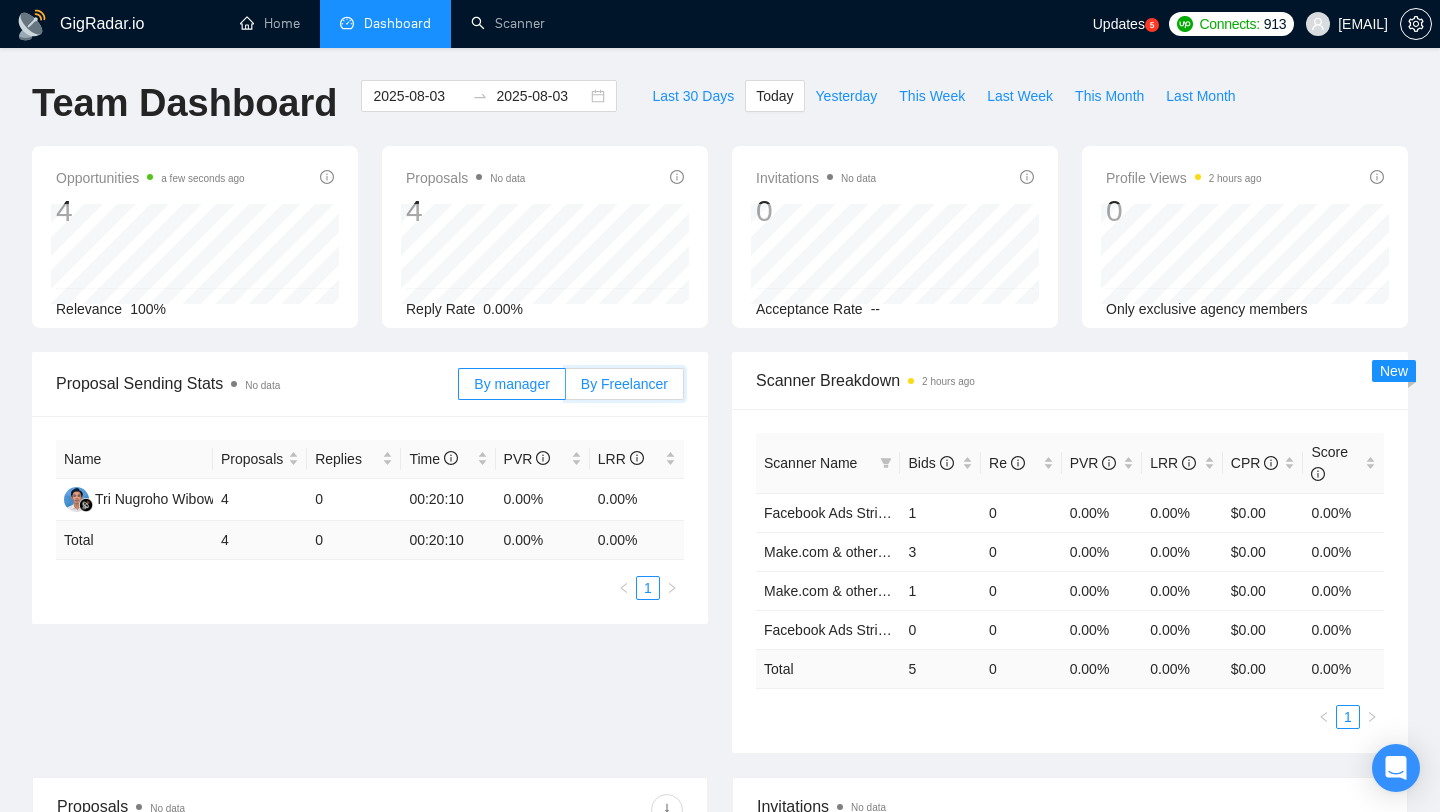 click on "By Freelancer" at bounding box center [566, 389] 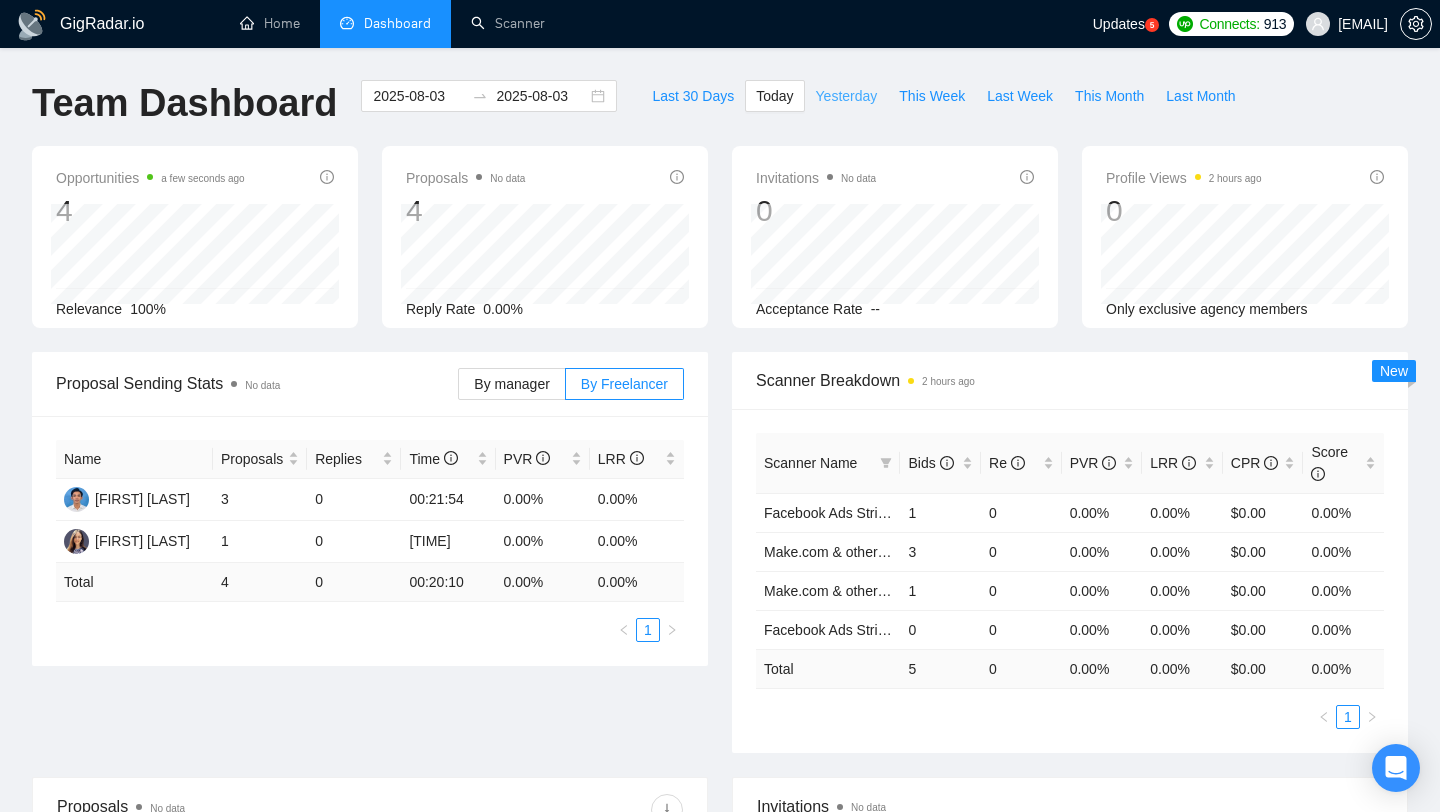 click on "Yesterday" at bounding box center [847, 96] 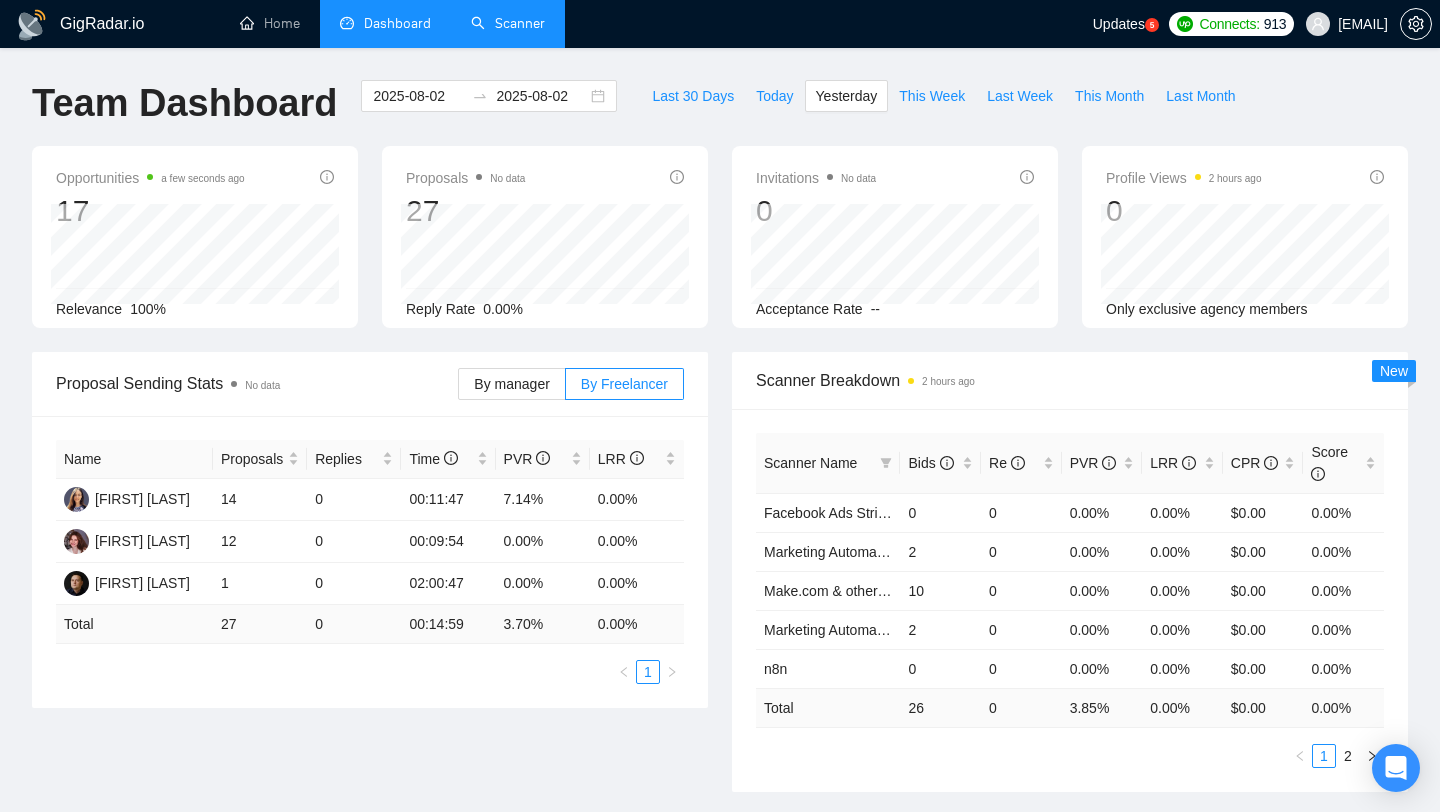 click on "Scanner" at bounding box center [508, 23] 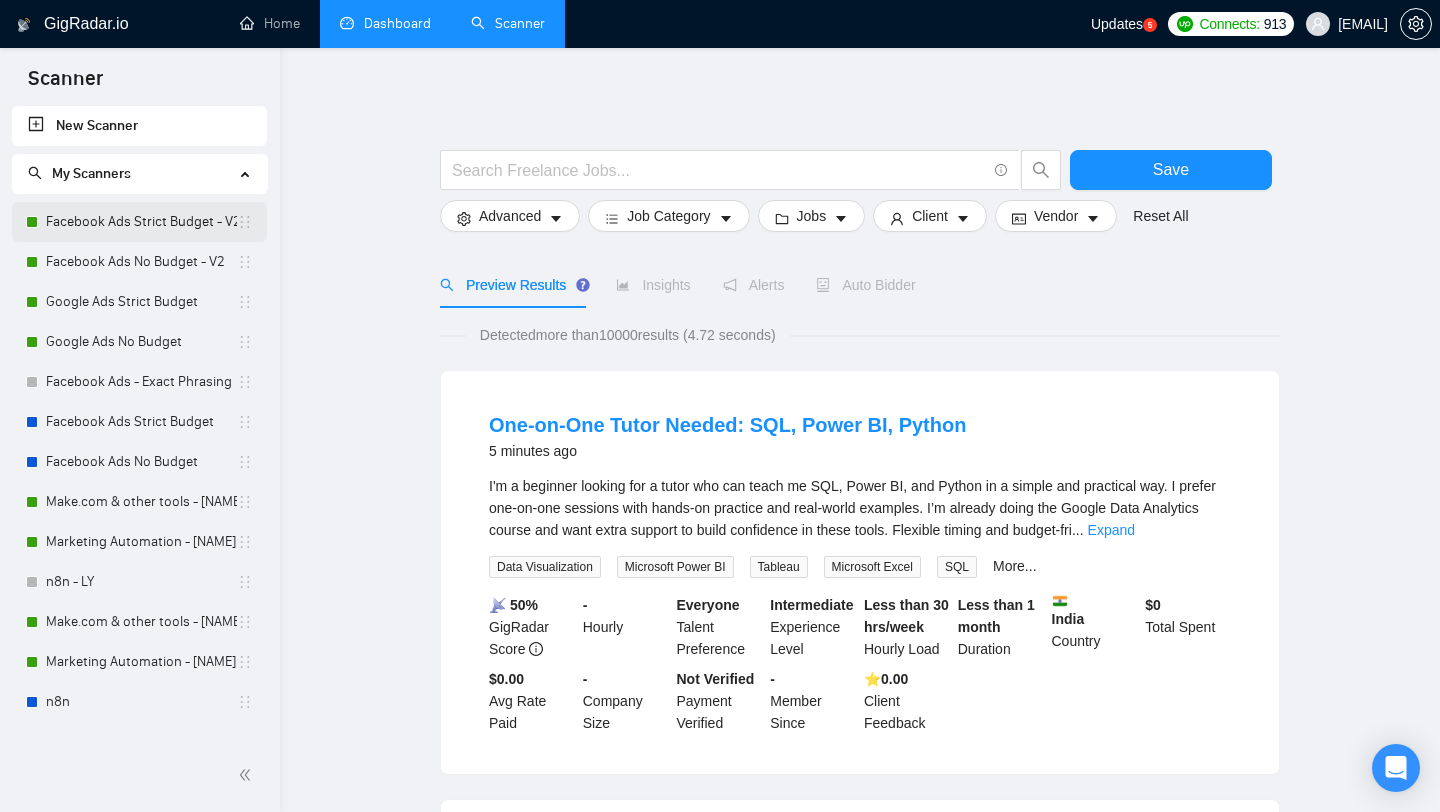 click on "Facebook Ads Strict Budget - V2" at bounding box center [141, 222] 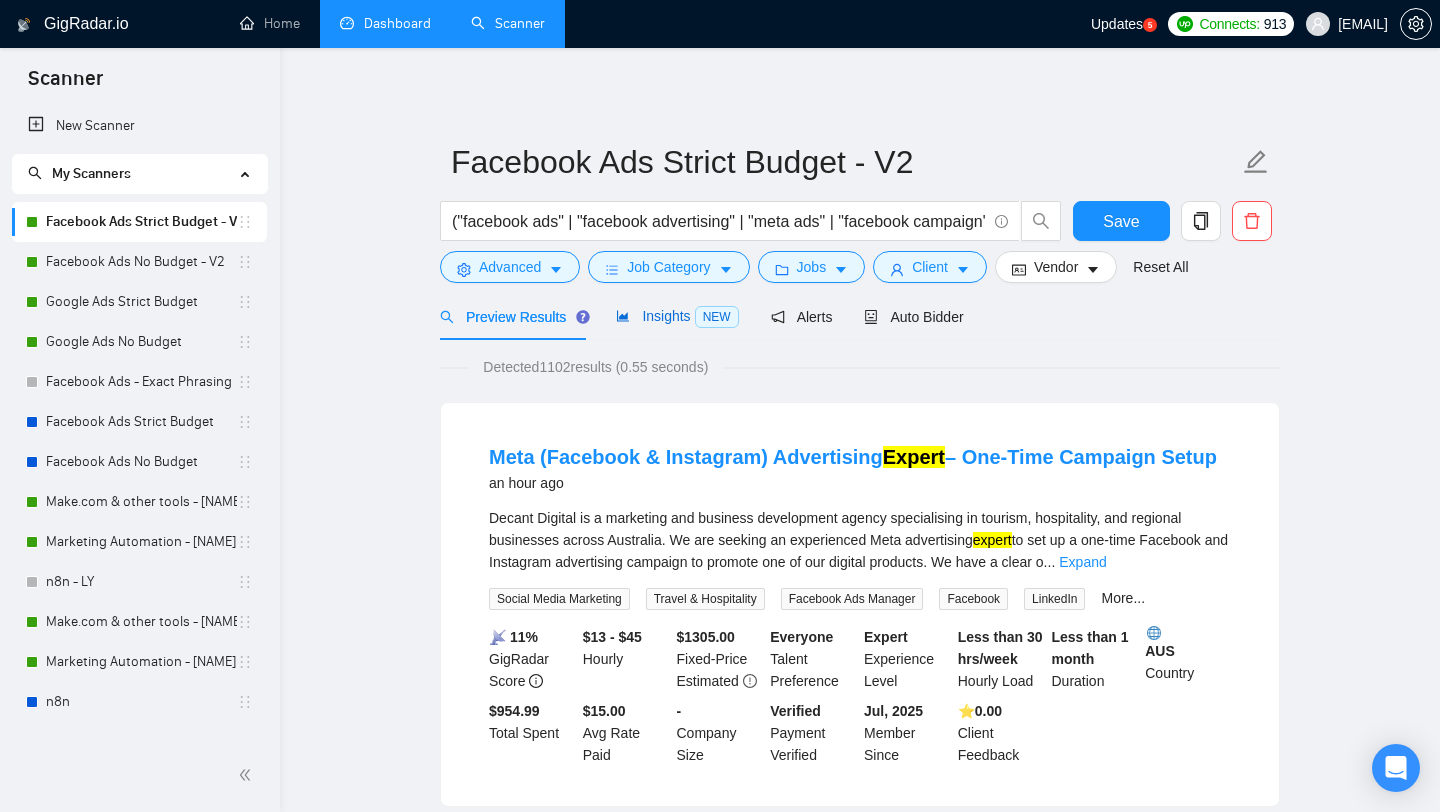 click on "Insights NEW" at bounding box center [677, 316] 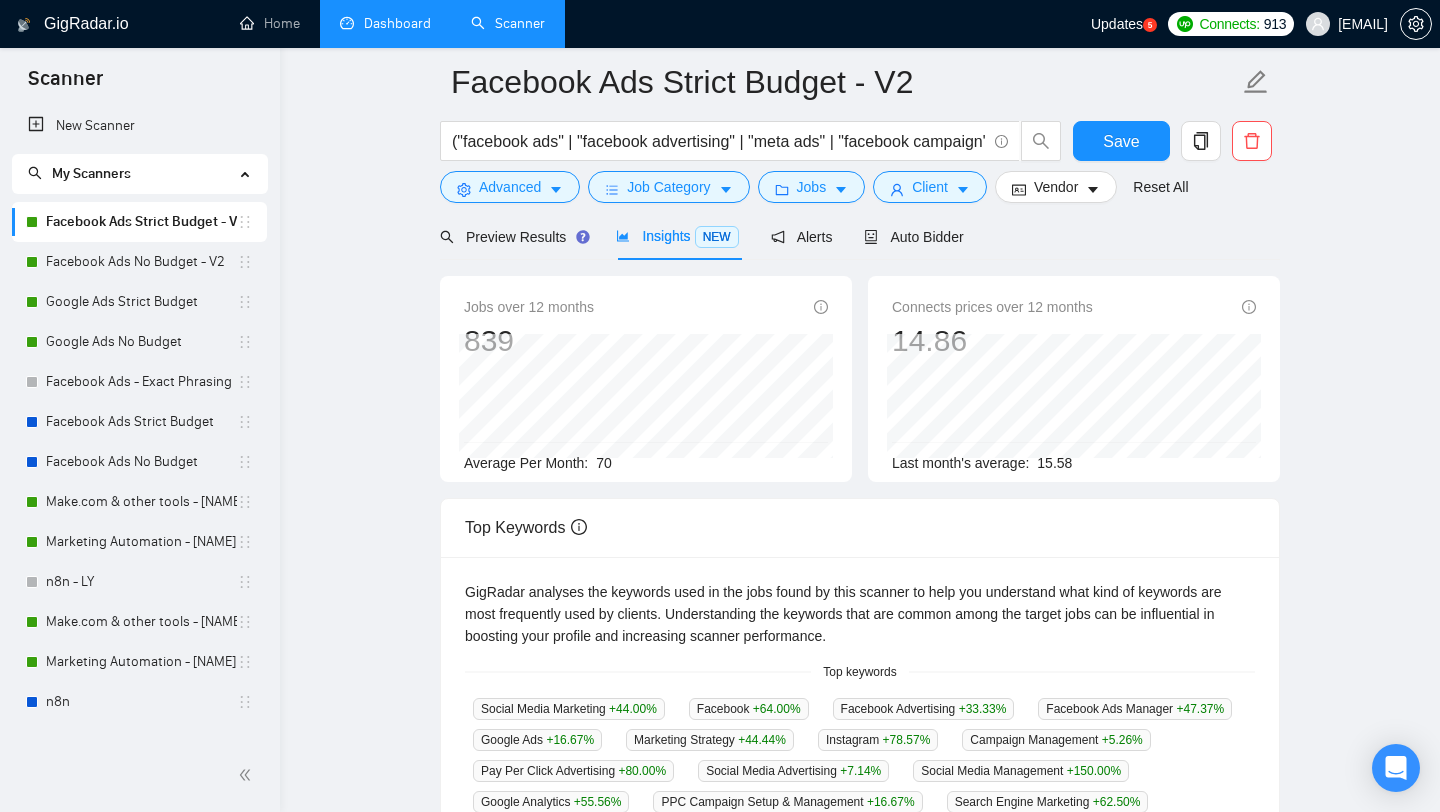 scroll, scrollTop: 40, scrollLeft: 0, axis: vertical 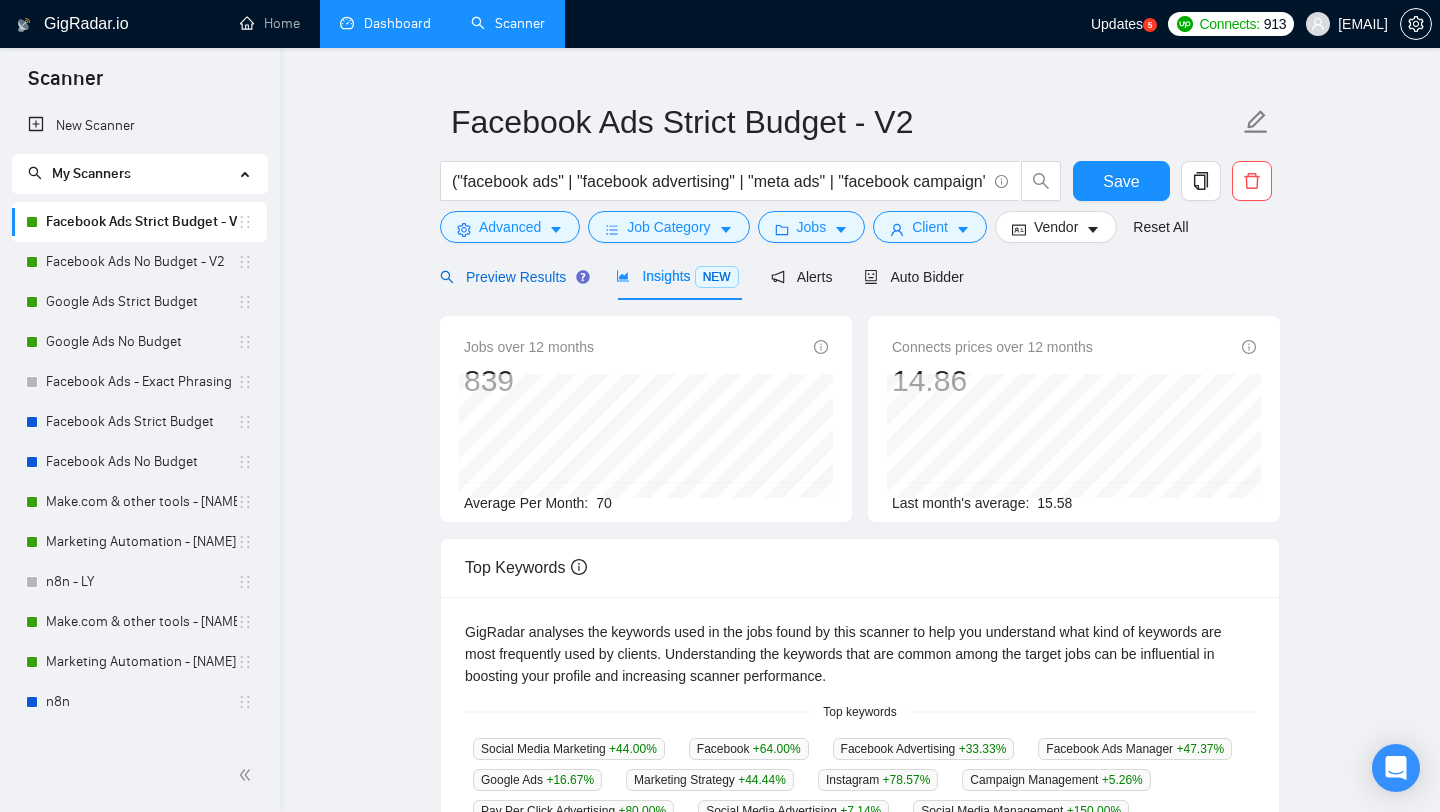 click on "Preview Results" at bounding box center [512, 277] 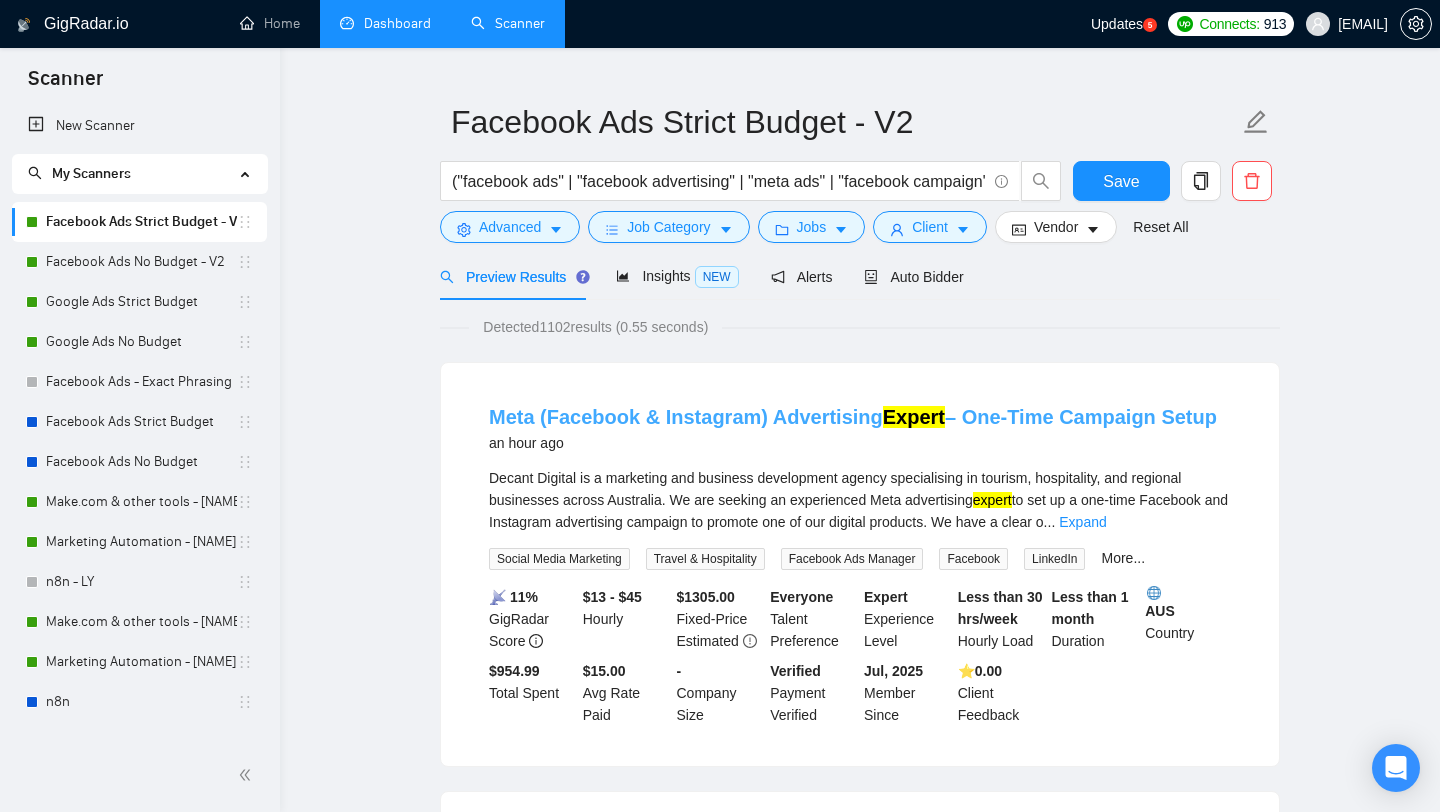 click on "Meta (Facebook & Instagram) Advertising  Expert  – One-Time Campaign Setup" at bounding box center [853, 417] 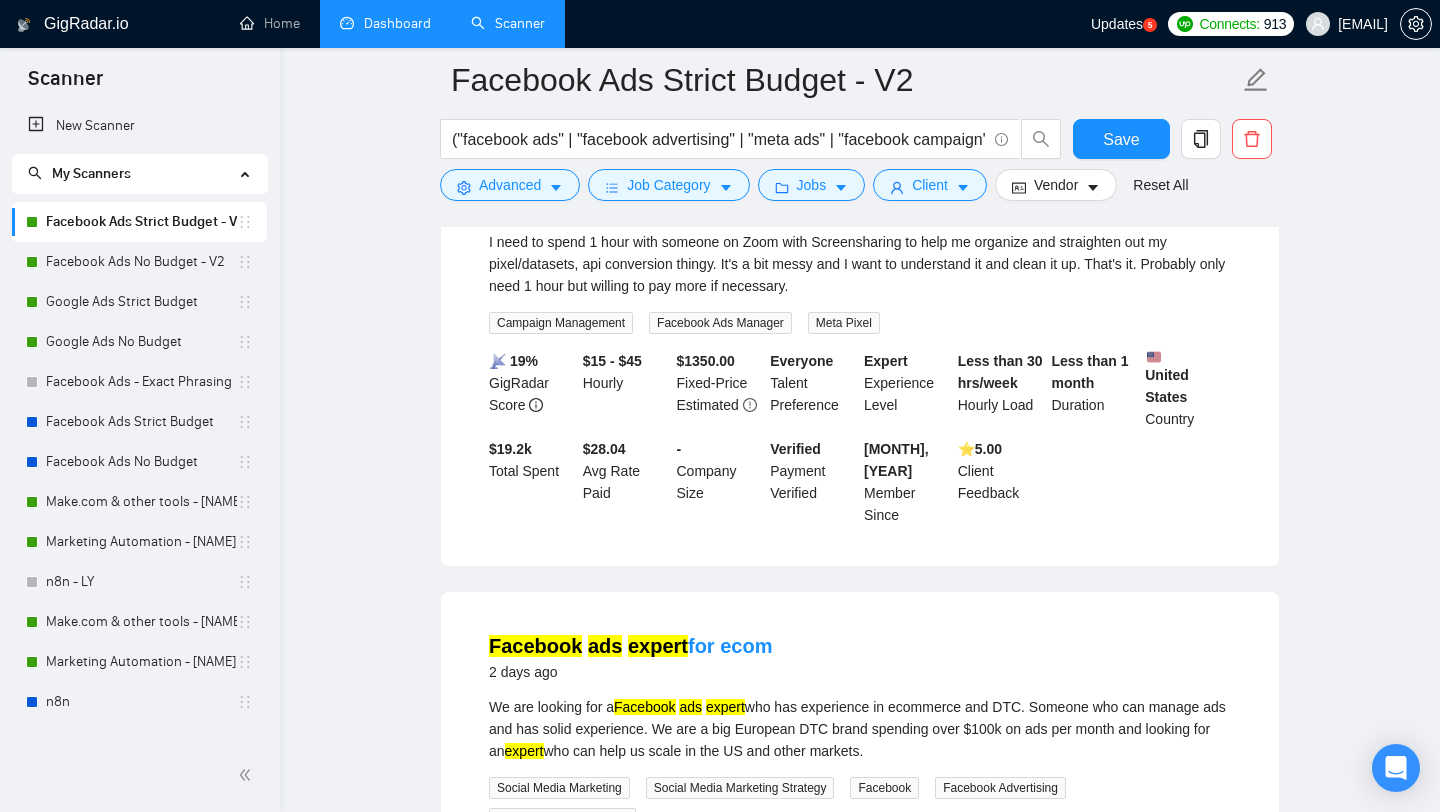 scroll, scrollTop: 760, scrollLeft: 0, axis: vertical 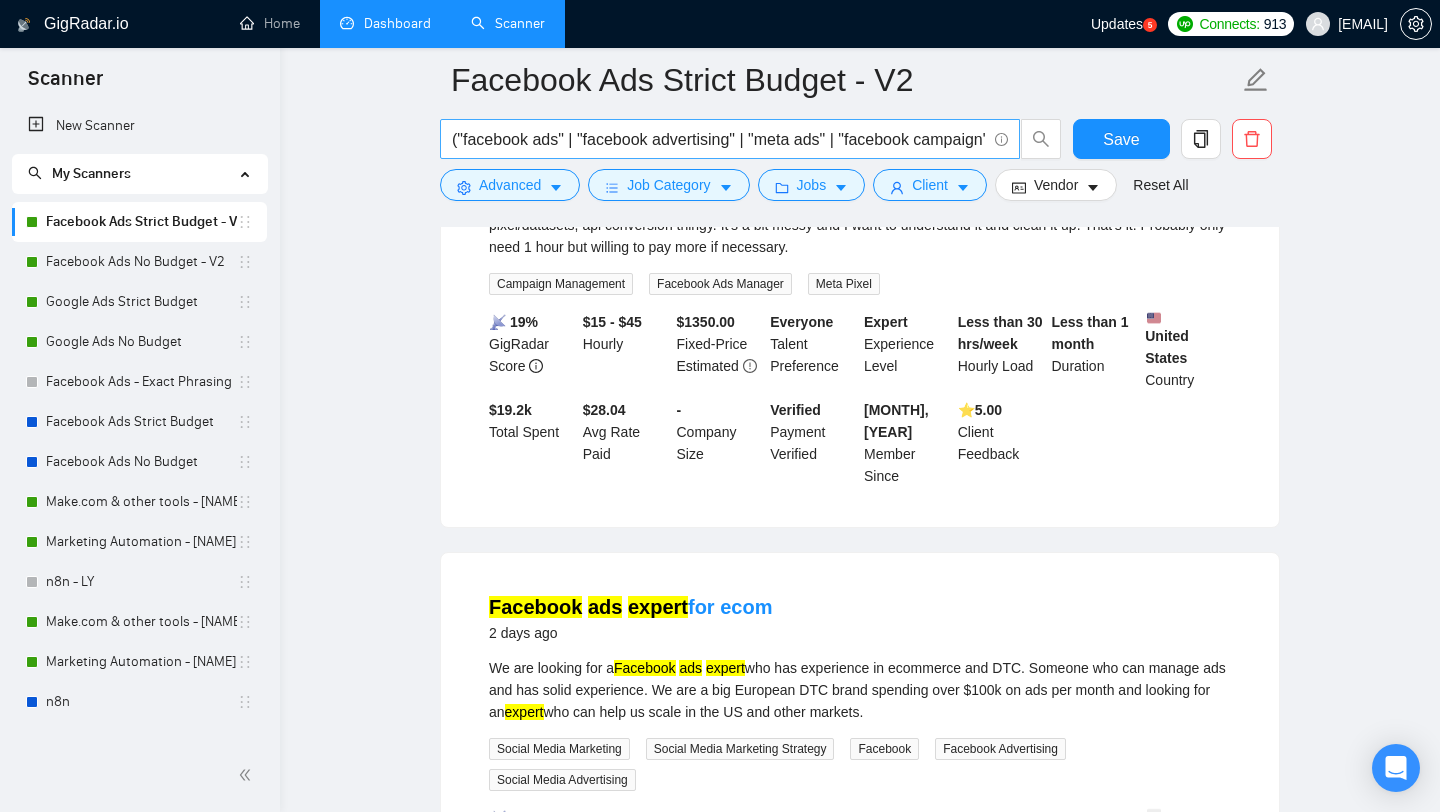 click on "("facebook ads" | "facebook advertising" | "meta ads" | "facebook campaign" | "facebook marketer" | "facebook media buyer") (expert | strategist | consultant | specialist | management)" at bounding box center (719, 139) 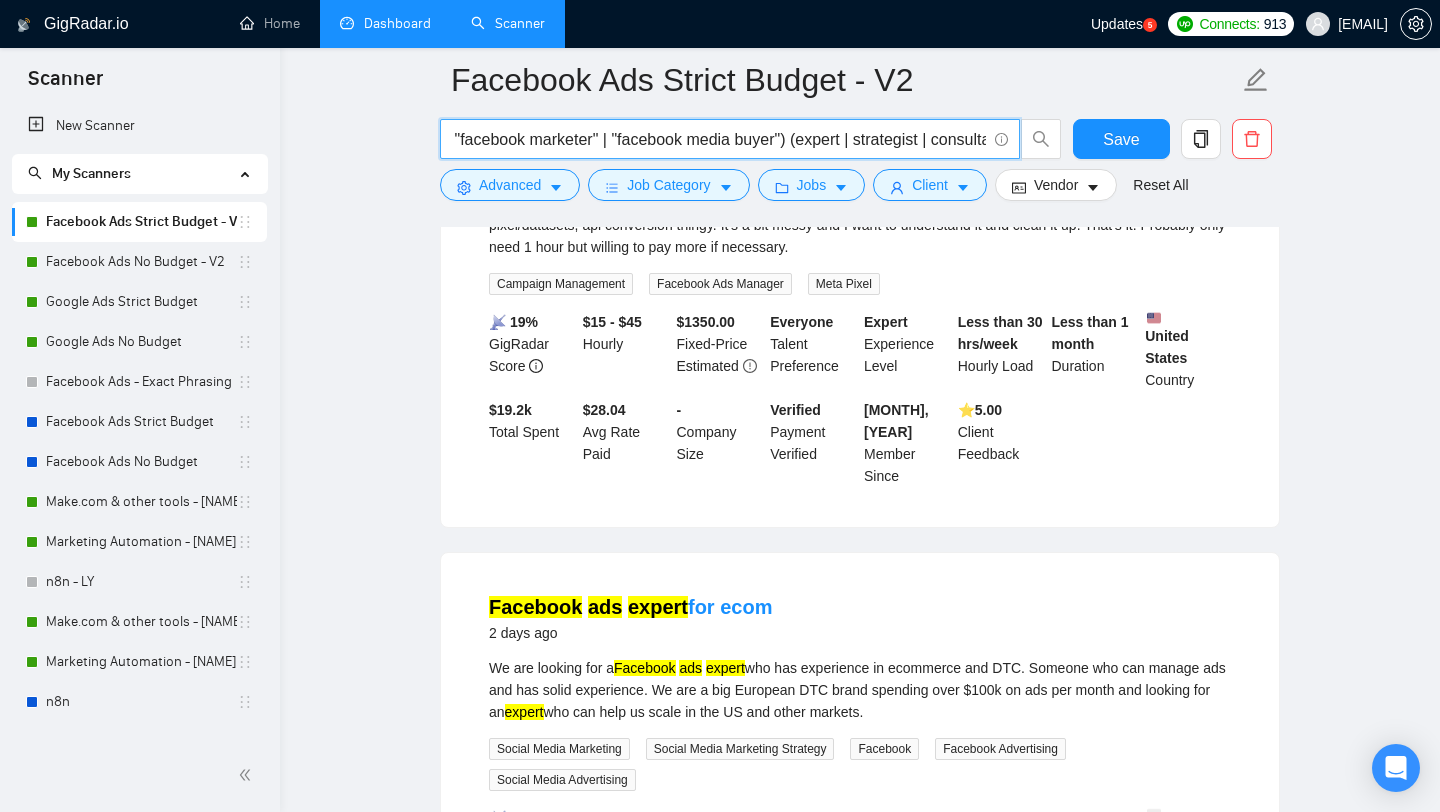 scroll, scrollTop: 0, scrollLeft: 801, axis: horizontal 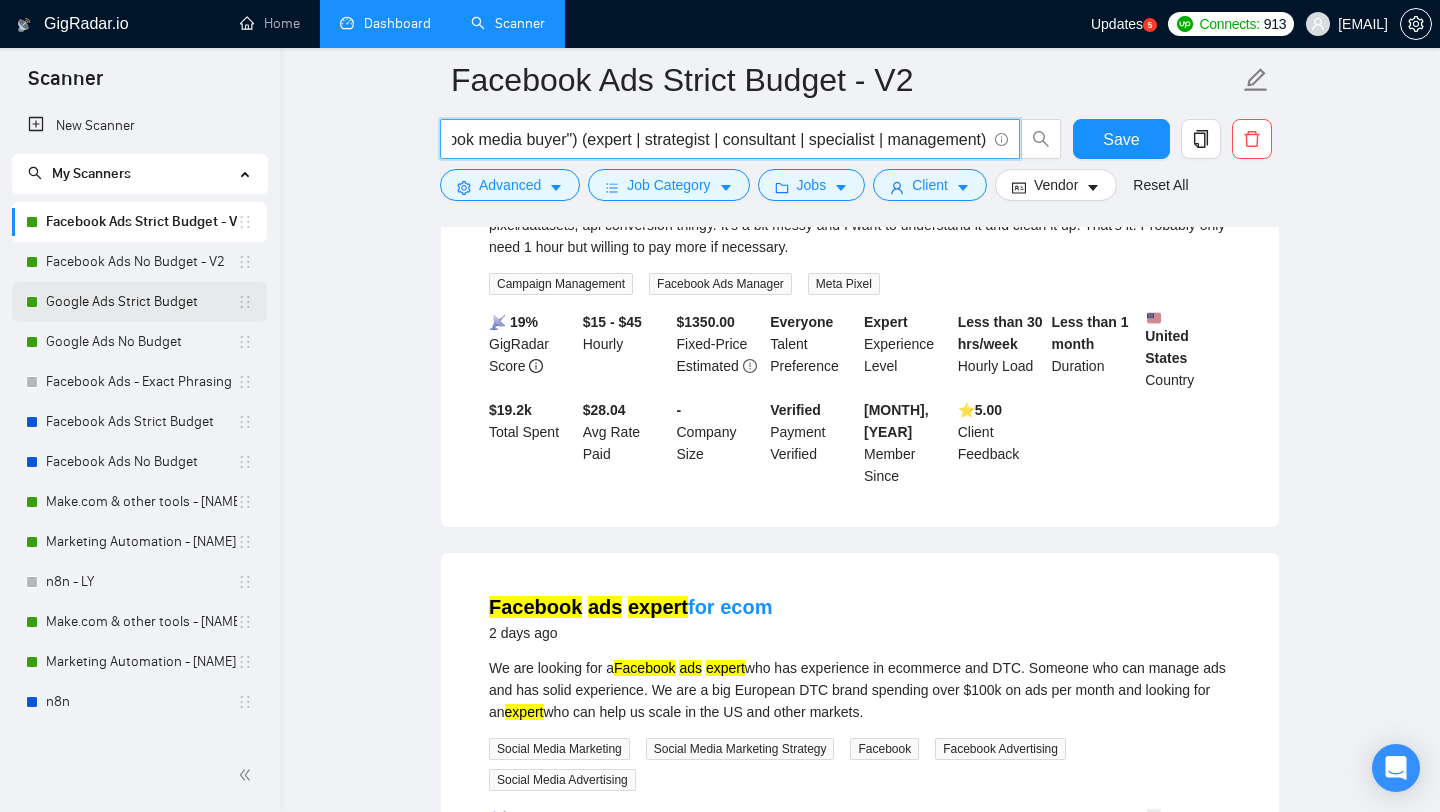 click on "Google Ads Strict Budget" at bounding box center (141, 302) 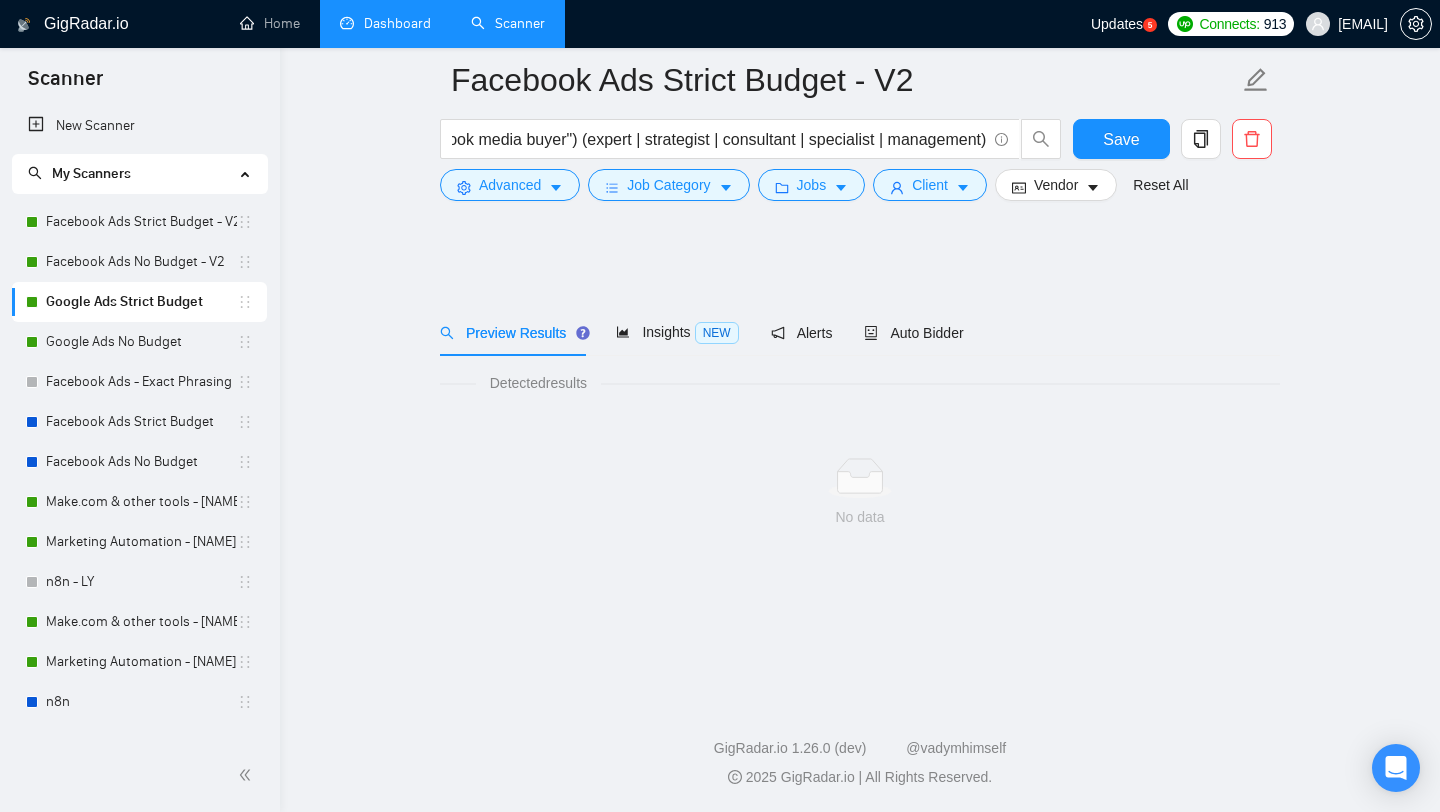 scroll, scrollTop: 0, scrollLeft: 0, axis: both 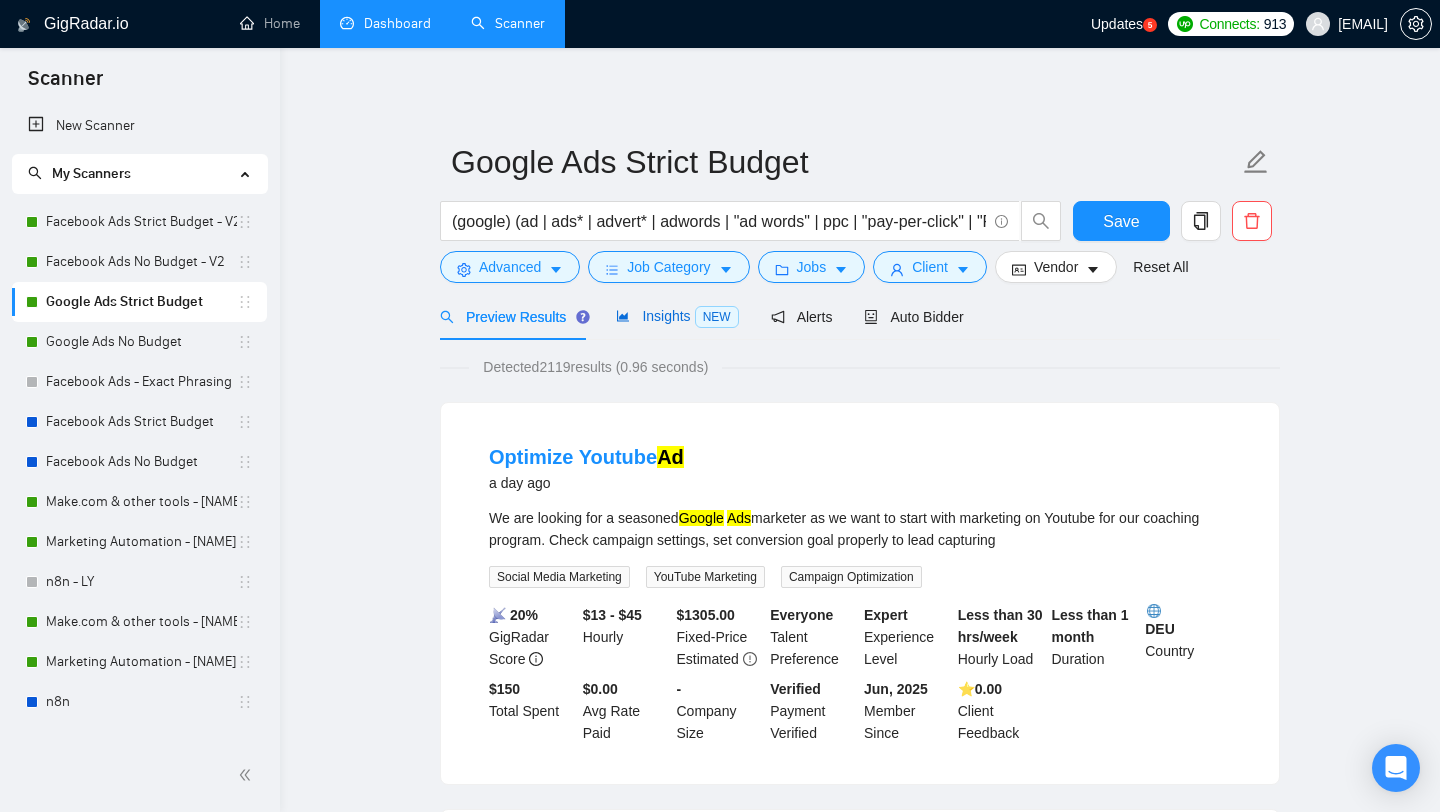 click on "Insights NEW" at bounding box center [677, 316] 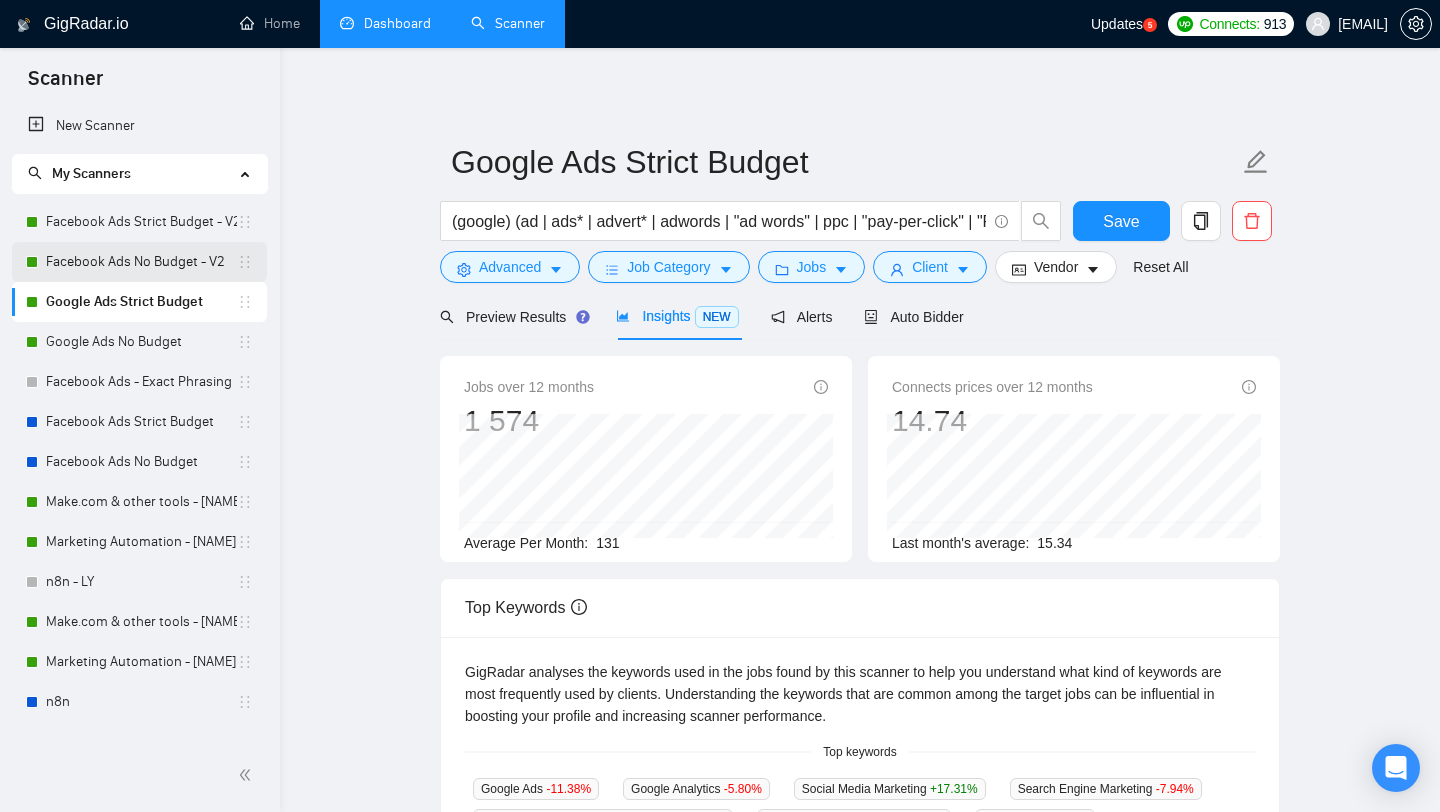 click on "Facebook Ads No Budget - V2" at bounding box center [141, 262] 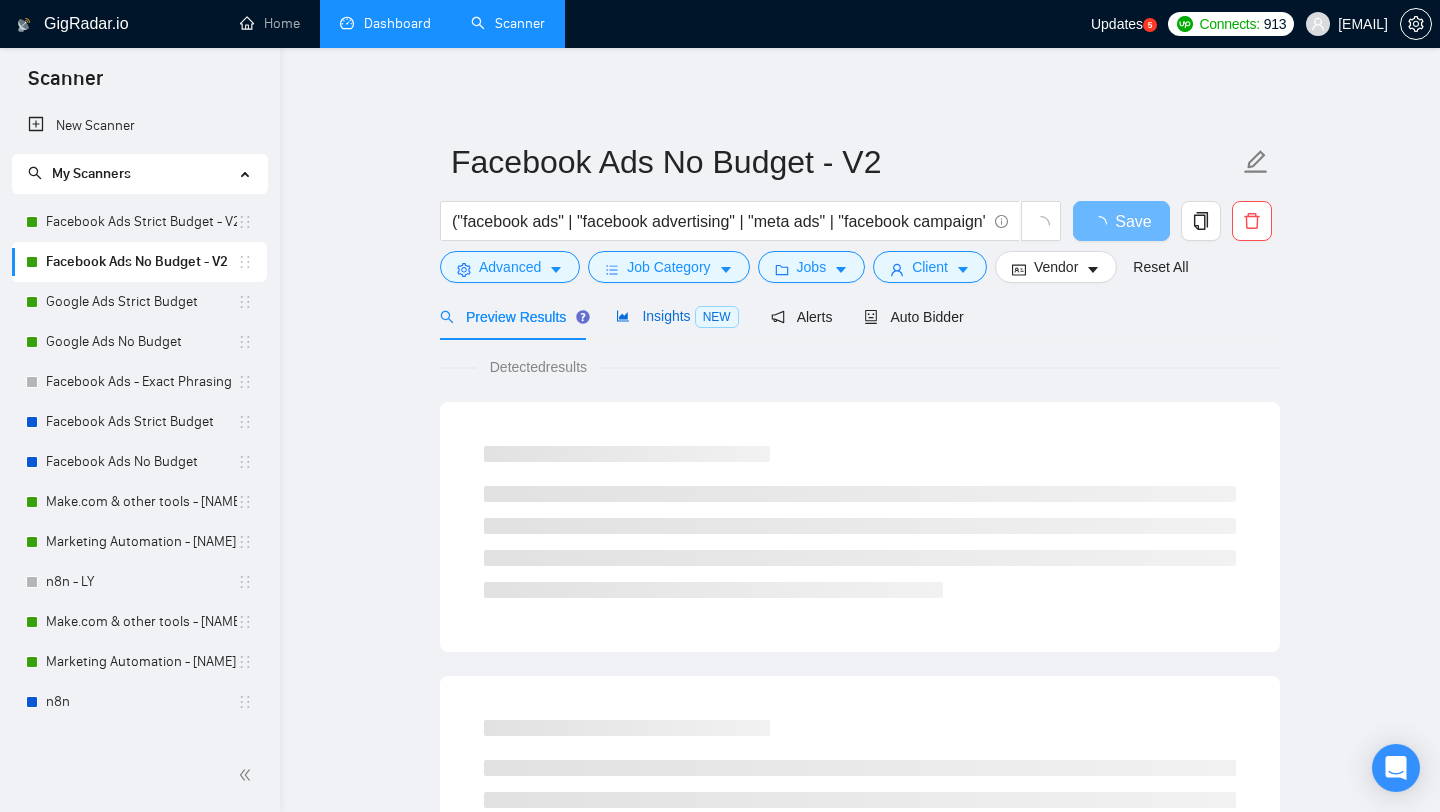 click on "Insights NEW" at bounding box center (677, 316) 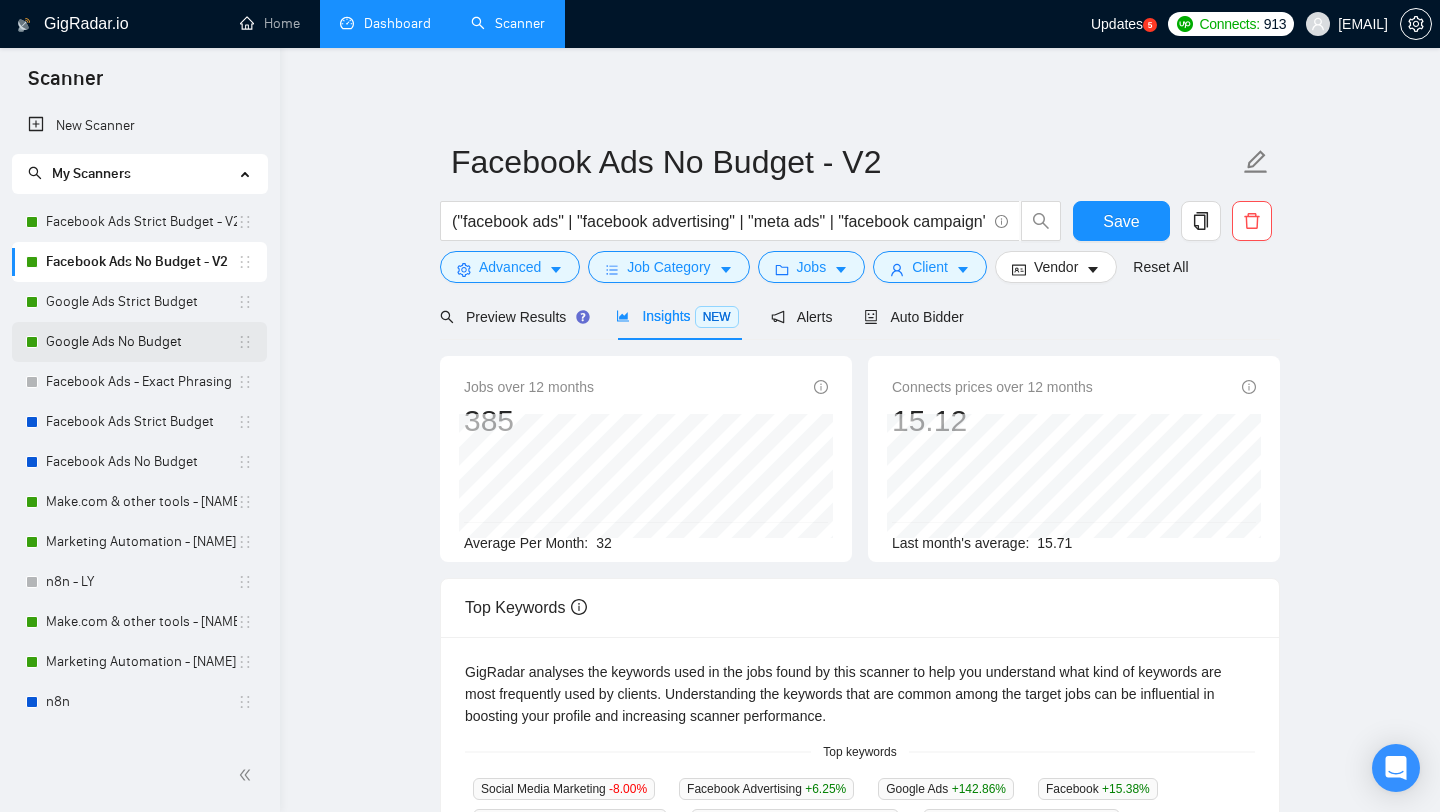 click on "Google Ads No Budget" at bounding box center [141, 342] 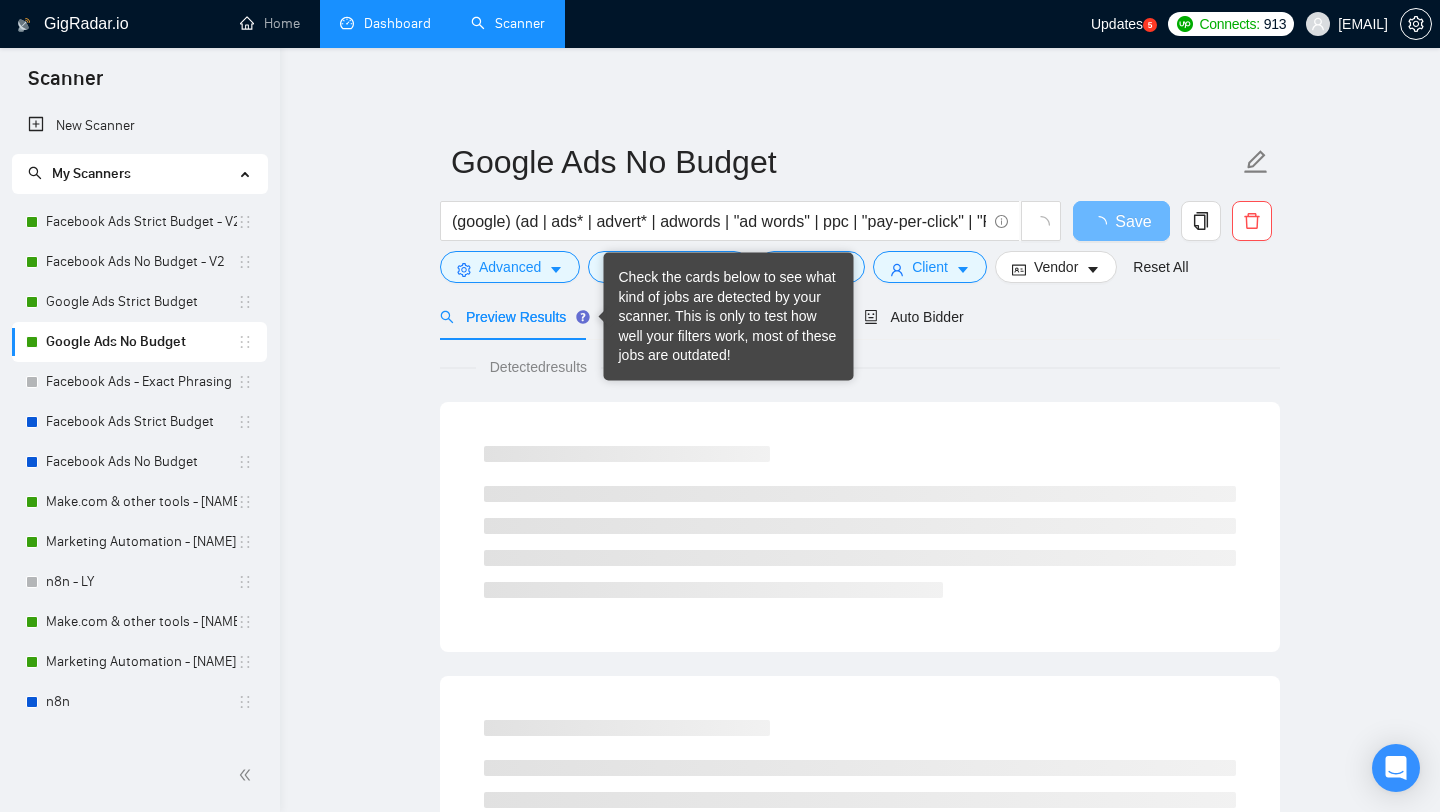 click on "Check the cards below to see what kind of jobs are detected by your scanner. This is only to test how well your filters work, most of these jobs are outdated!" at bounding box center [729, 317] 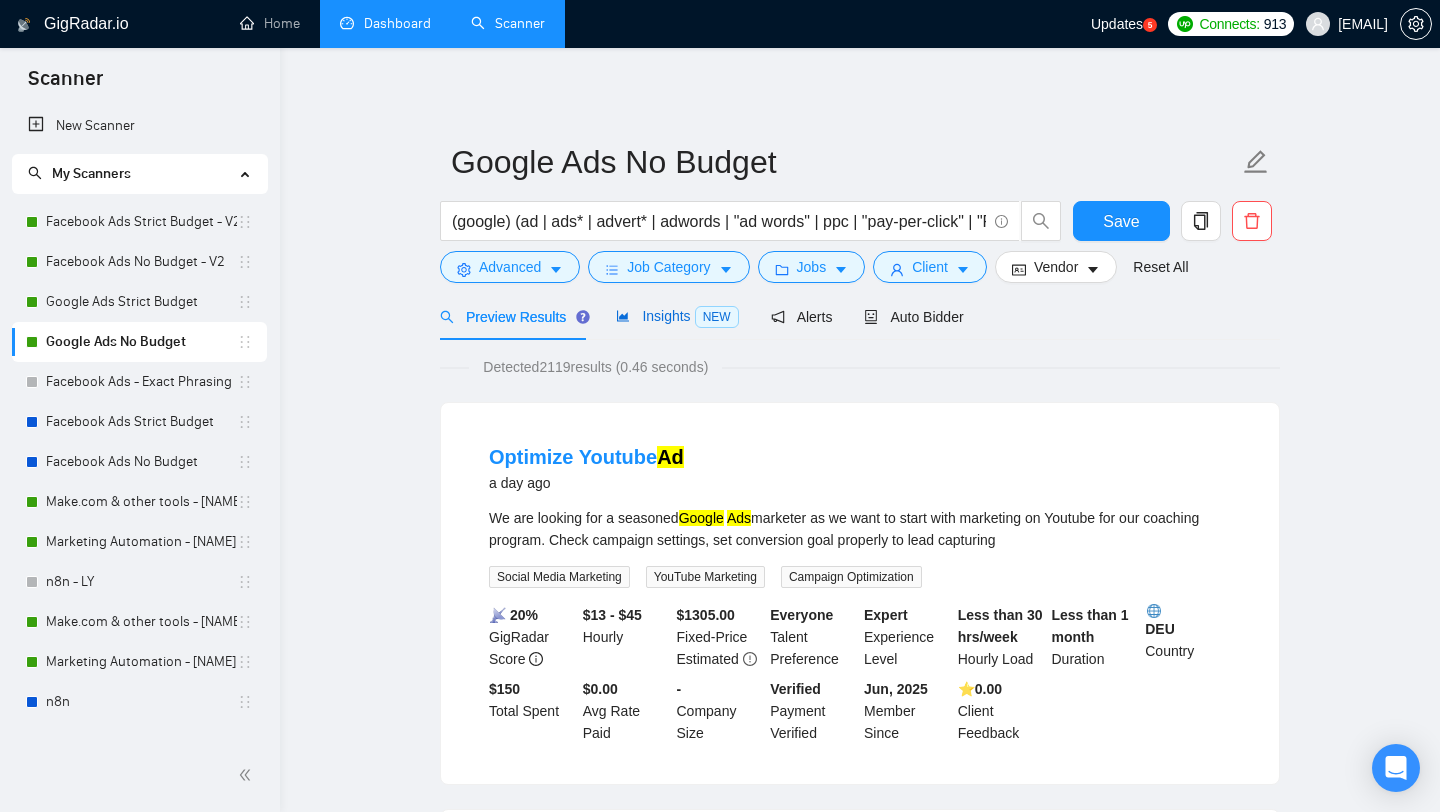click on "Insights NEW" at bounding box center (677, 316) 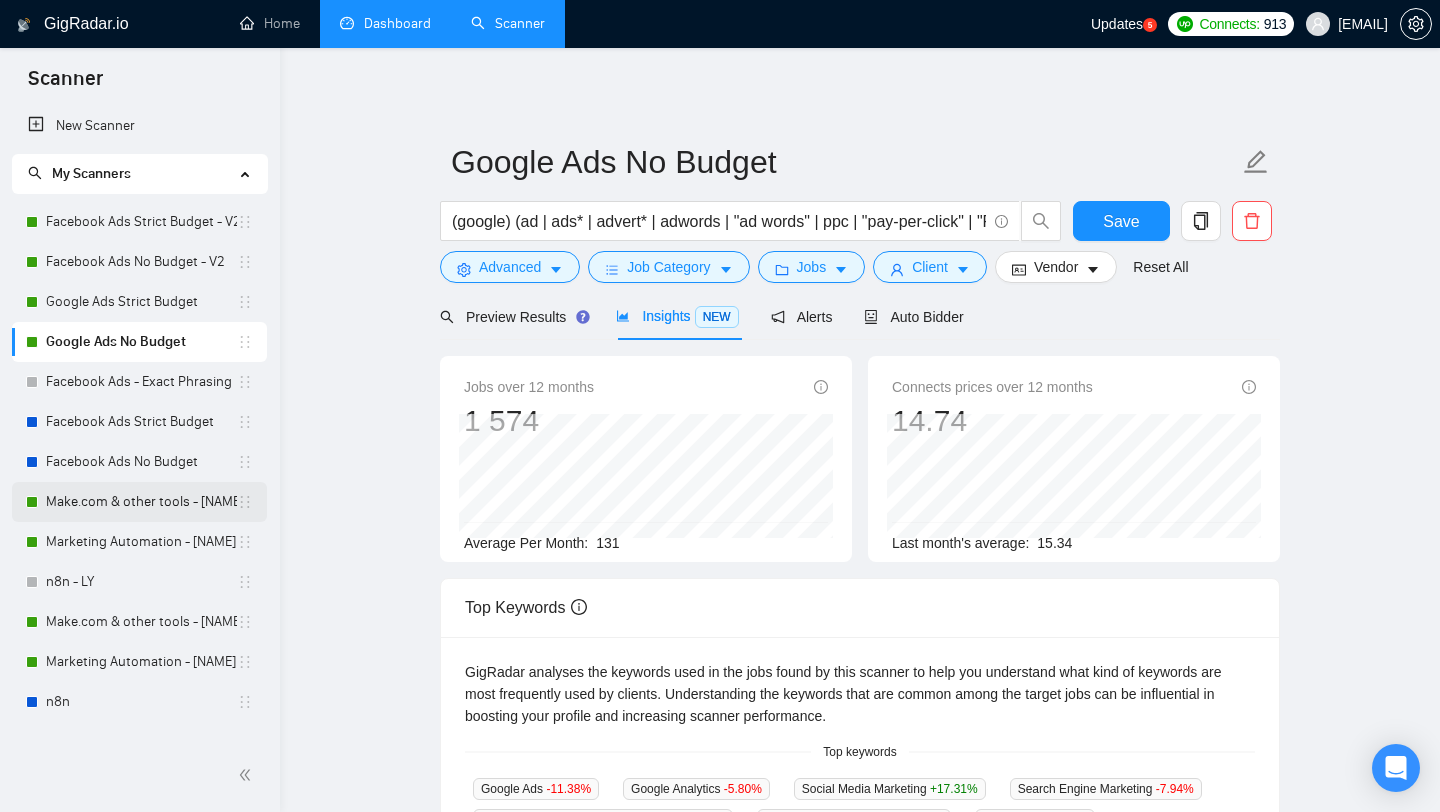 click on "Make.com & other tools - [NAME] [LAST]." at bounding box center (141, 502) 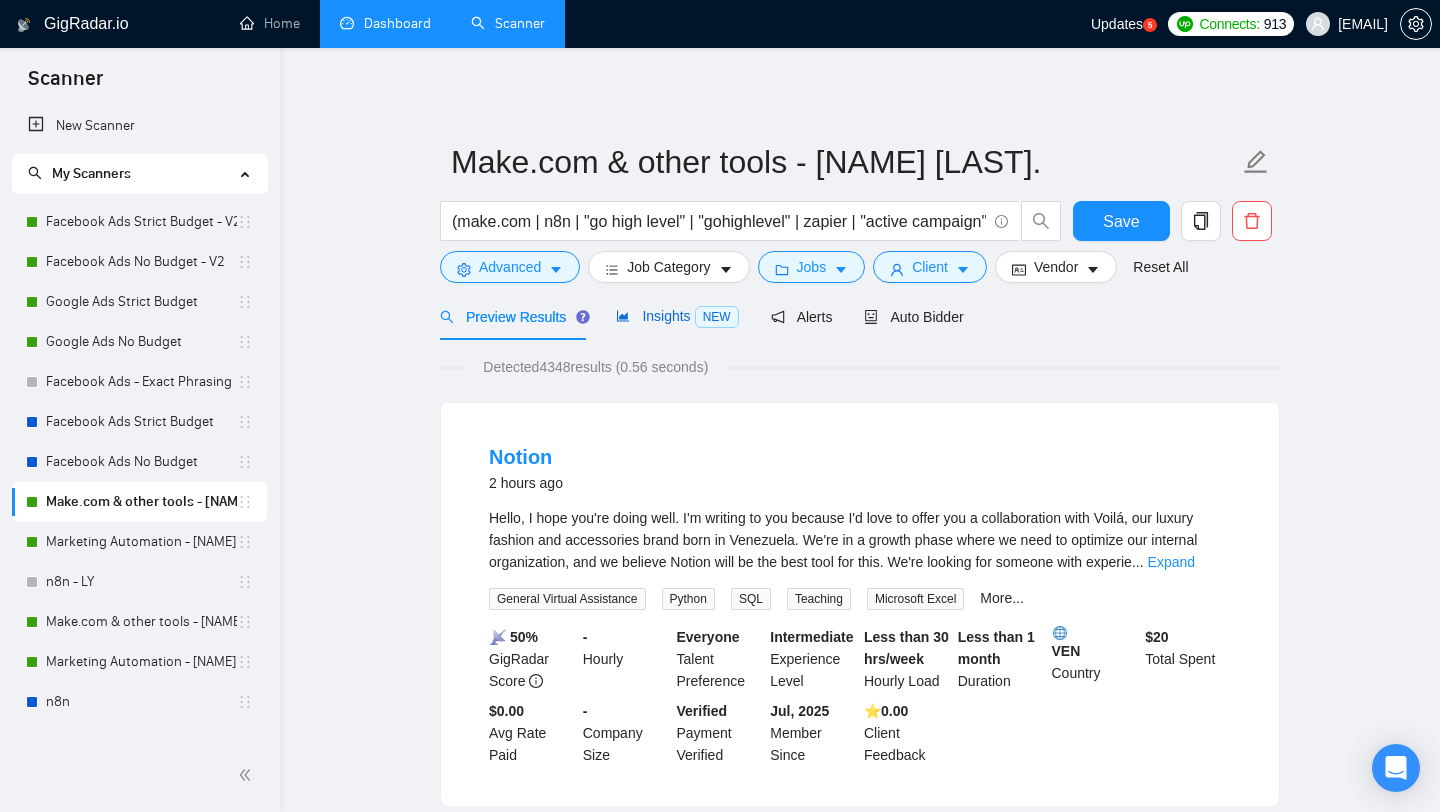 click on "Insights NEW" at bounding box center (677, 316) 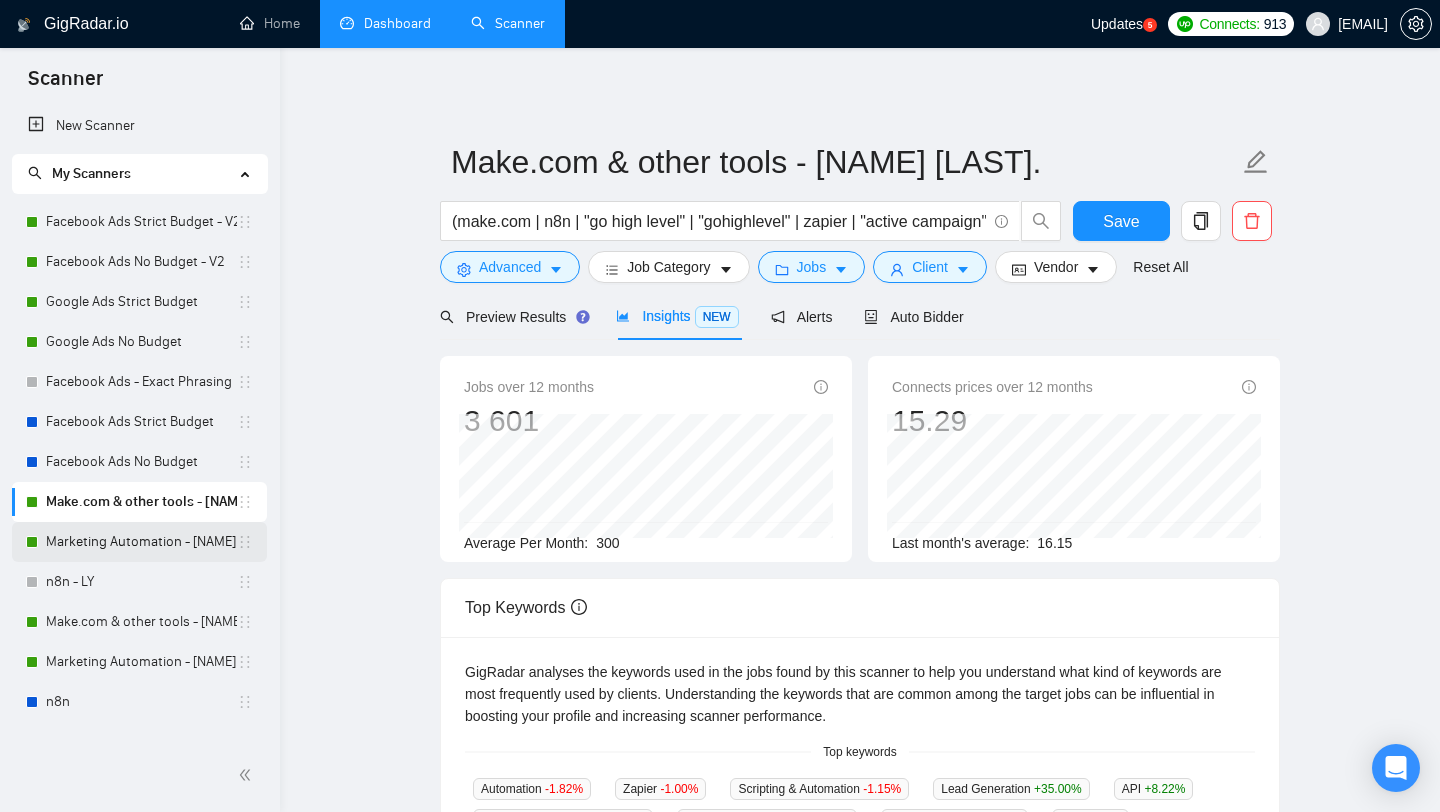 click on "Marketing Automation - [NAME] [LAST]." at bounding box center (141, 542) 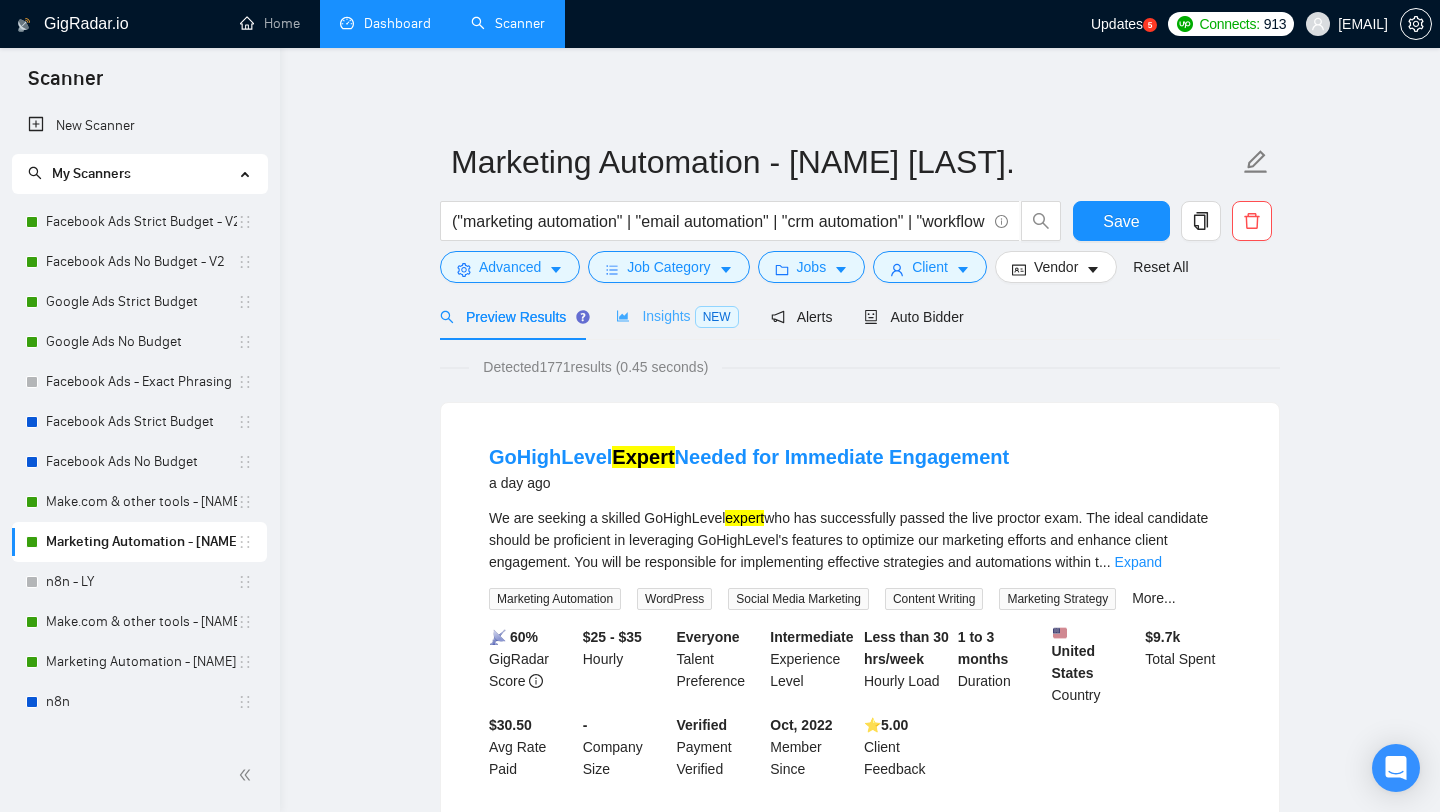 click on "Insights NEW" at bounding box center [677, 316] 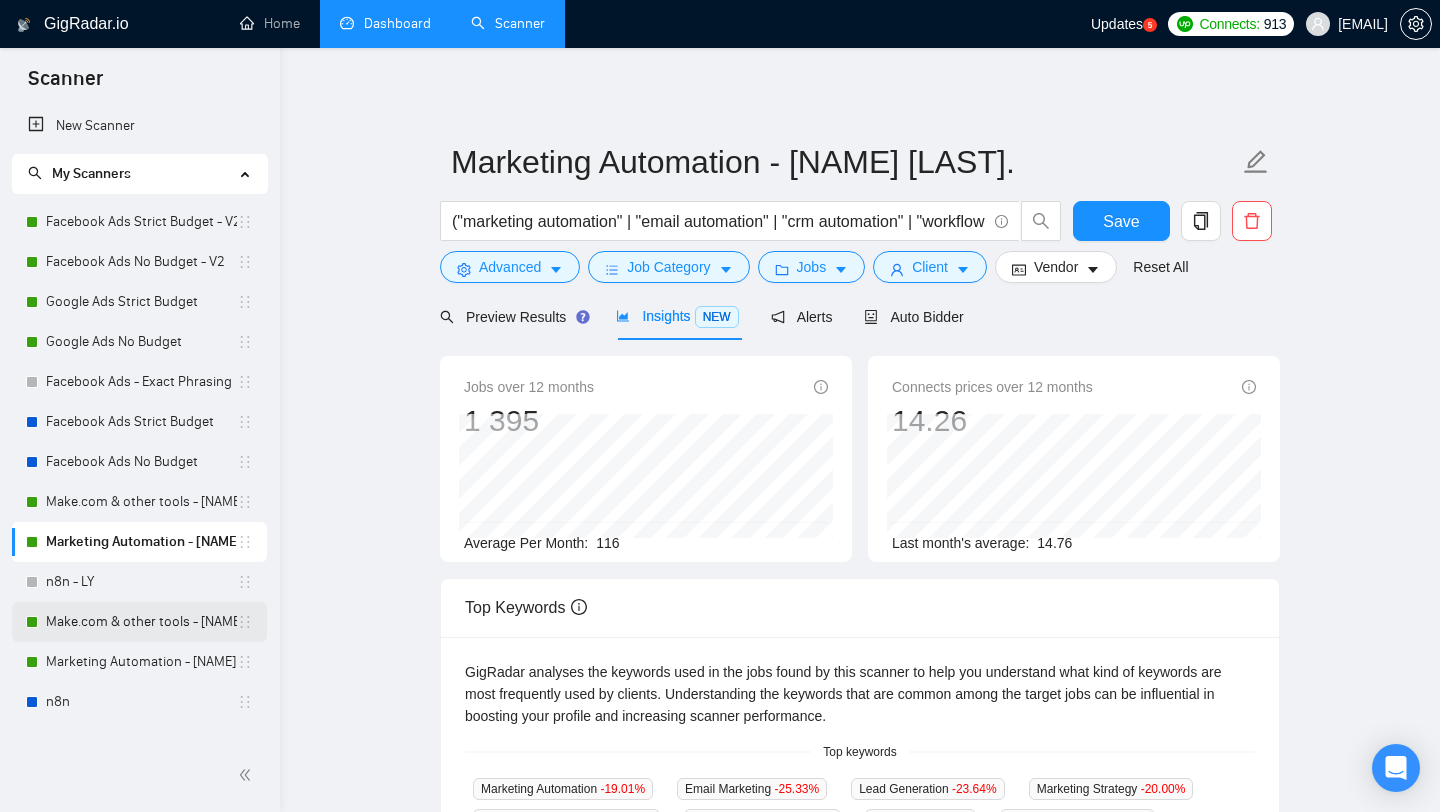 click on "Make.com & other tools - [NAME] [LAST]." at bounding box center (141, 622) 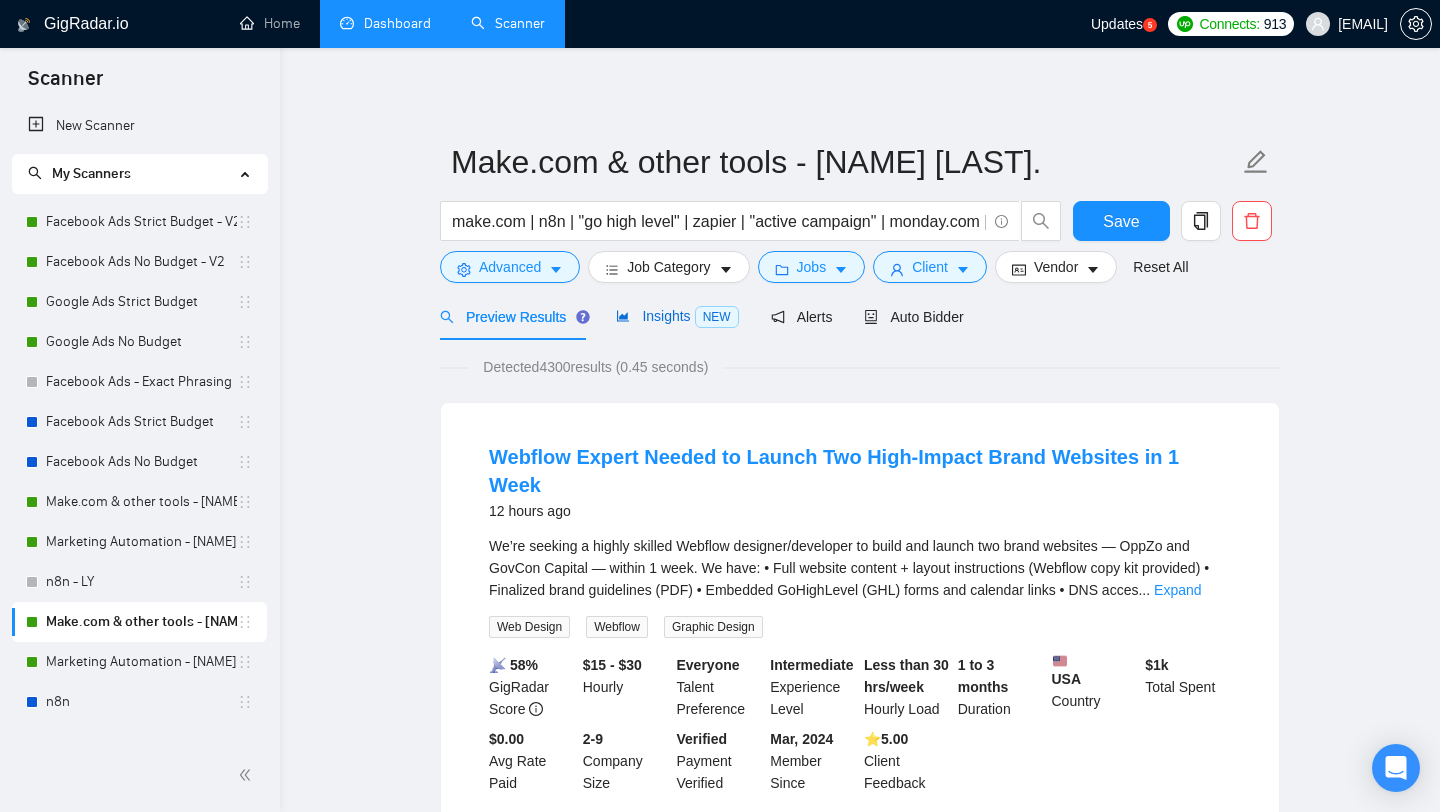 click on "NEW" at bounding box center [717, 317] 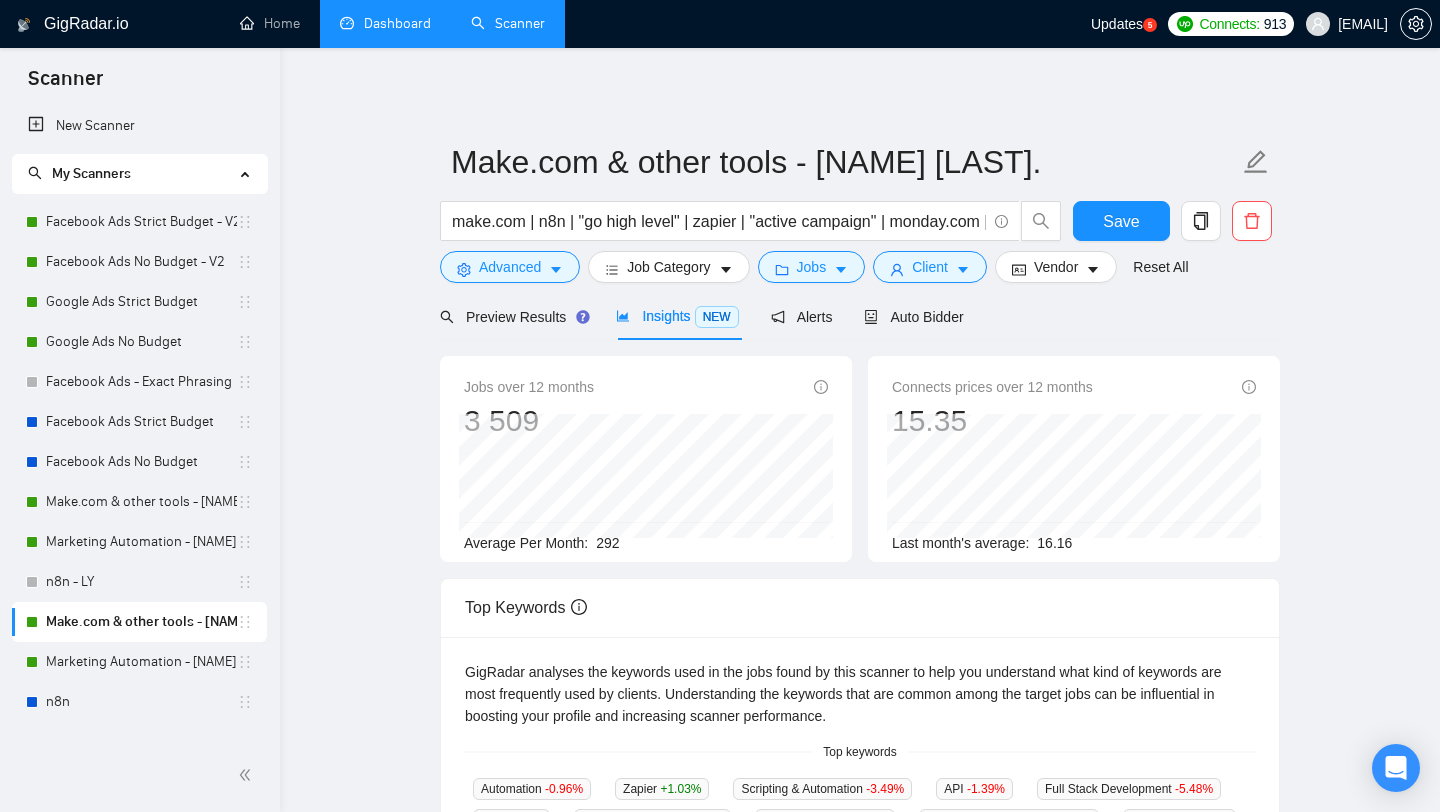 click on "Dashboard" at bounding box center (385, 23) 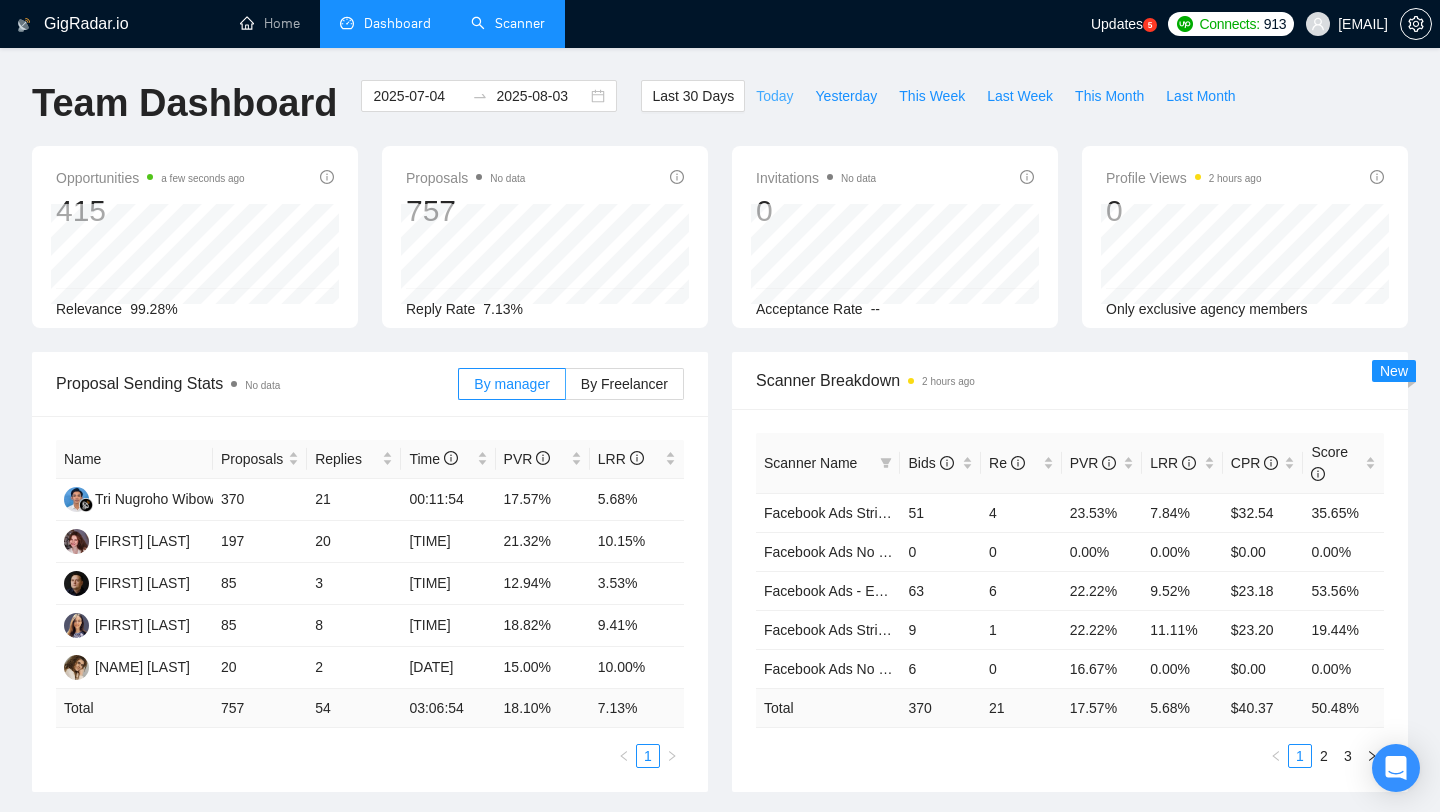 click on "Today" at bounding box center [774, 96] 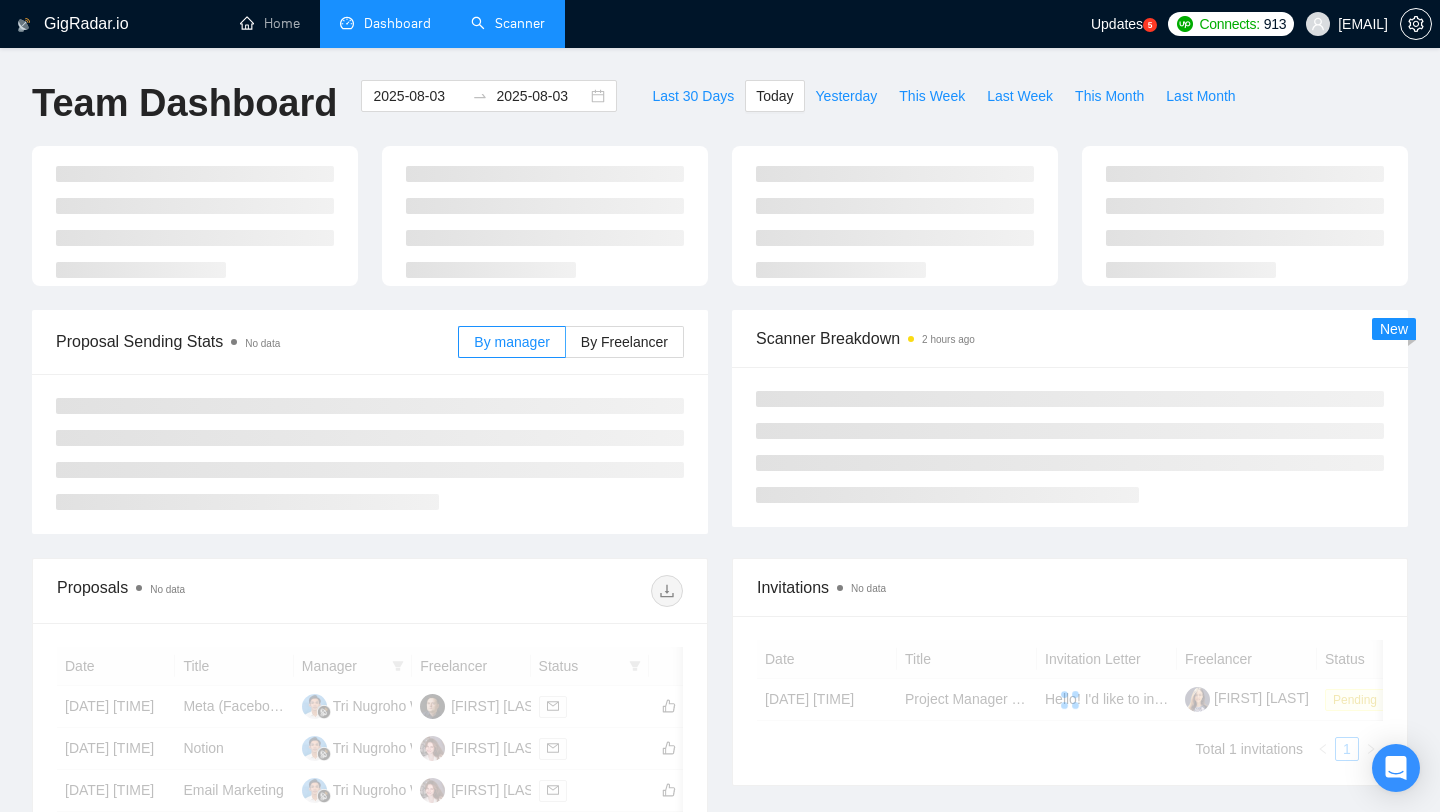 type on "2025-08-03" 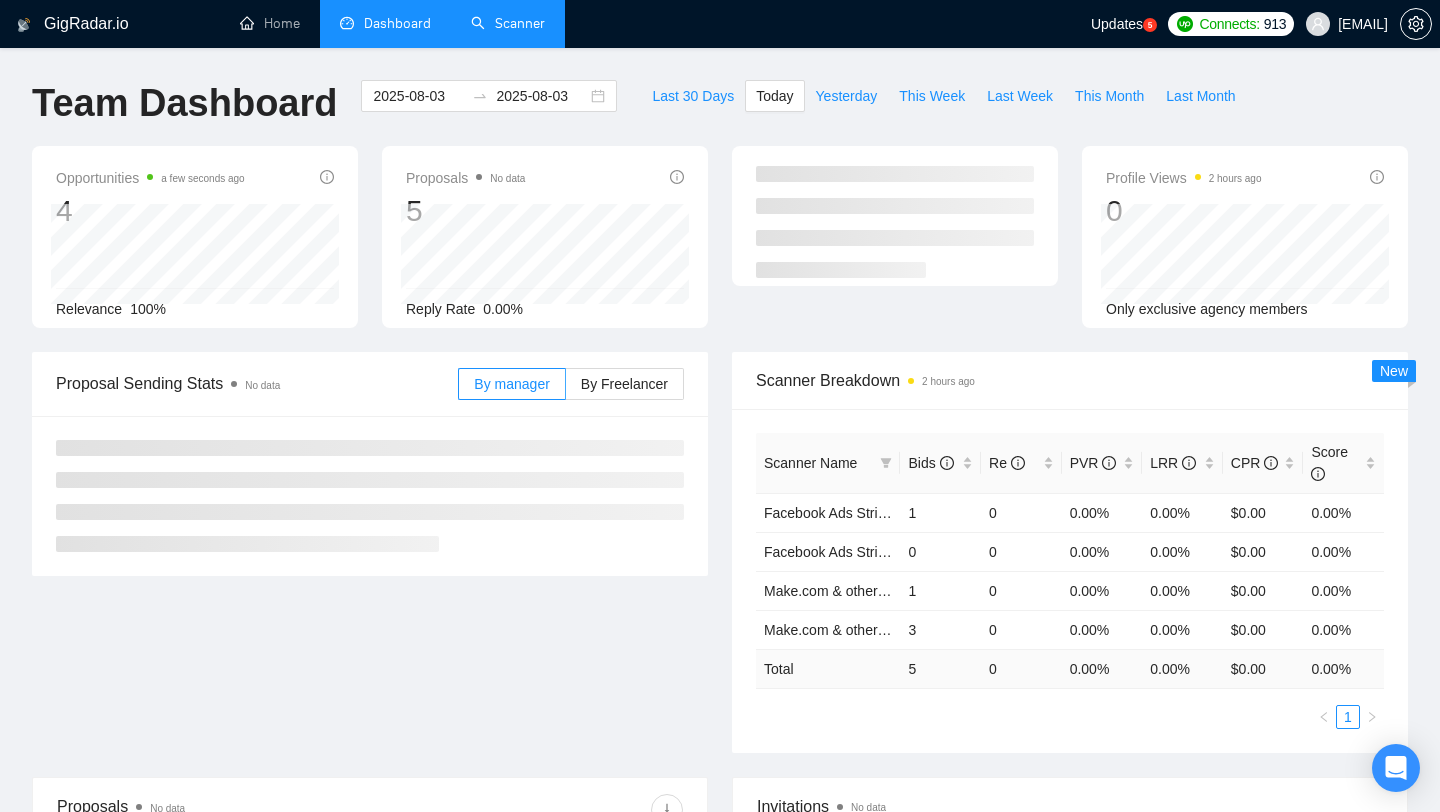 click on "Opportunities a few seconds ago 4 Relevance 100% Proposals No data 5 Reply Rate 0.00% Profile Views 2 hours ago 0 Only exclusive agency members" at bounding box center [720, 249] 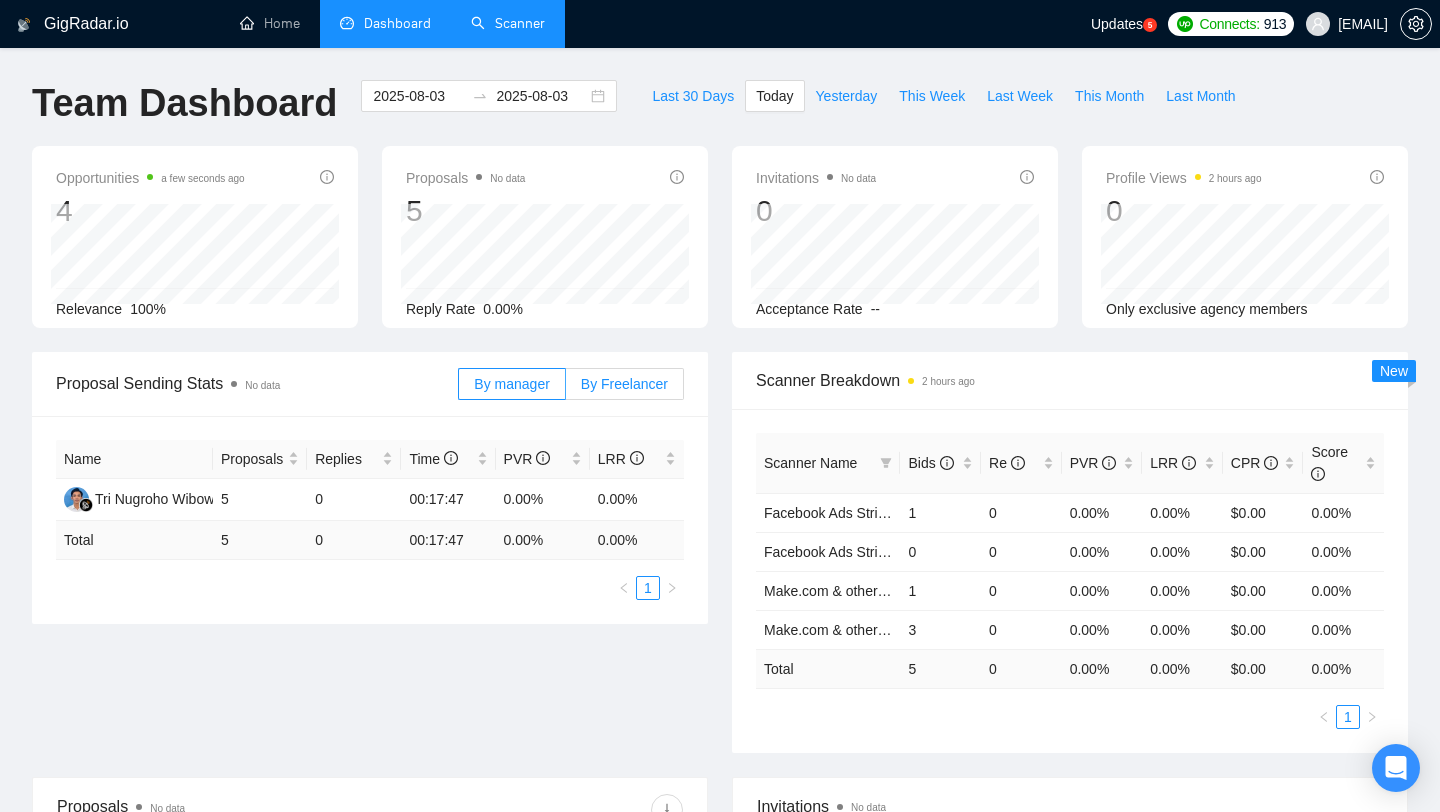 click on "By Freelancer" at bounding box center (624, 384) 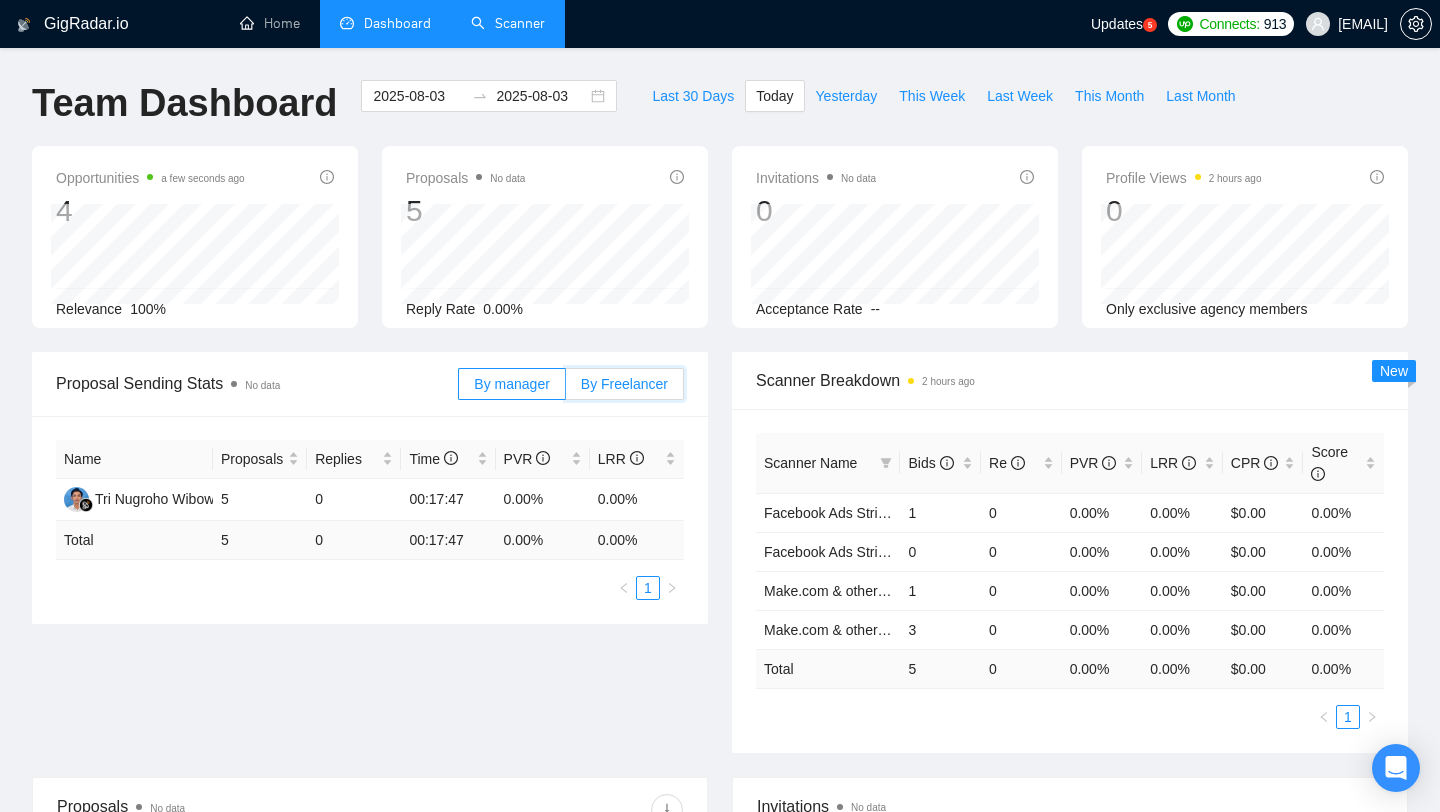 click on "By Freelancer" at bounding box center (566, 389) 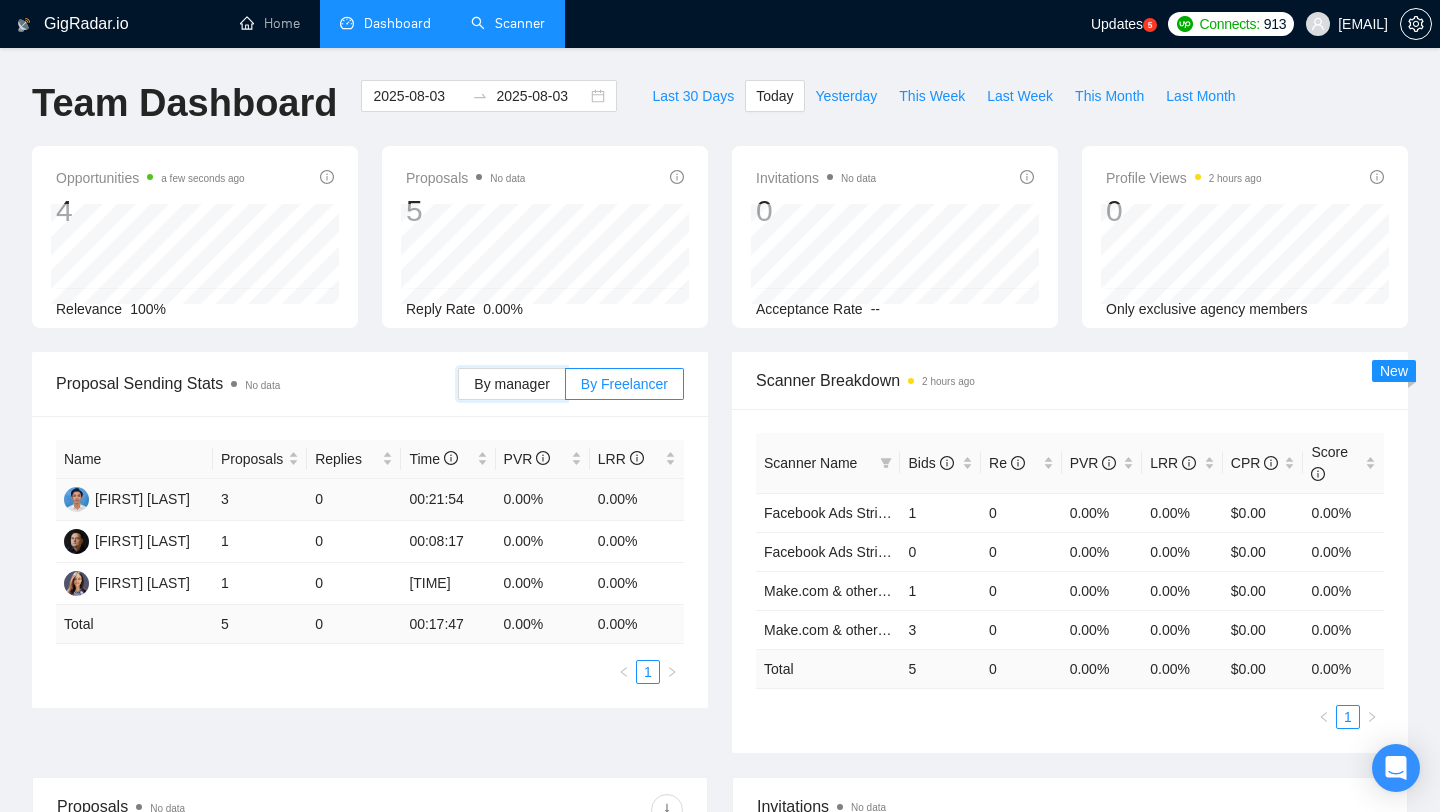 click on "By manager" at bounding box center [459, 389] 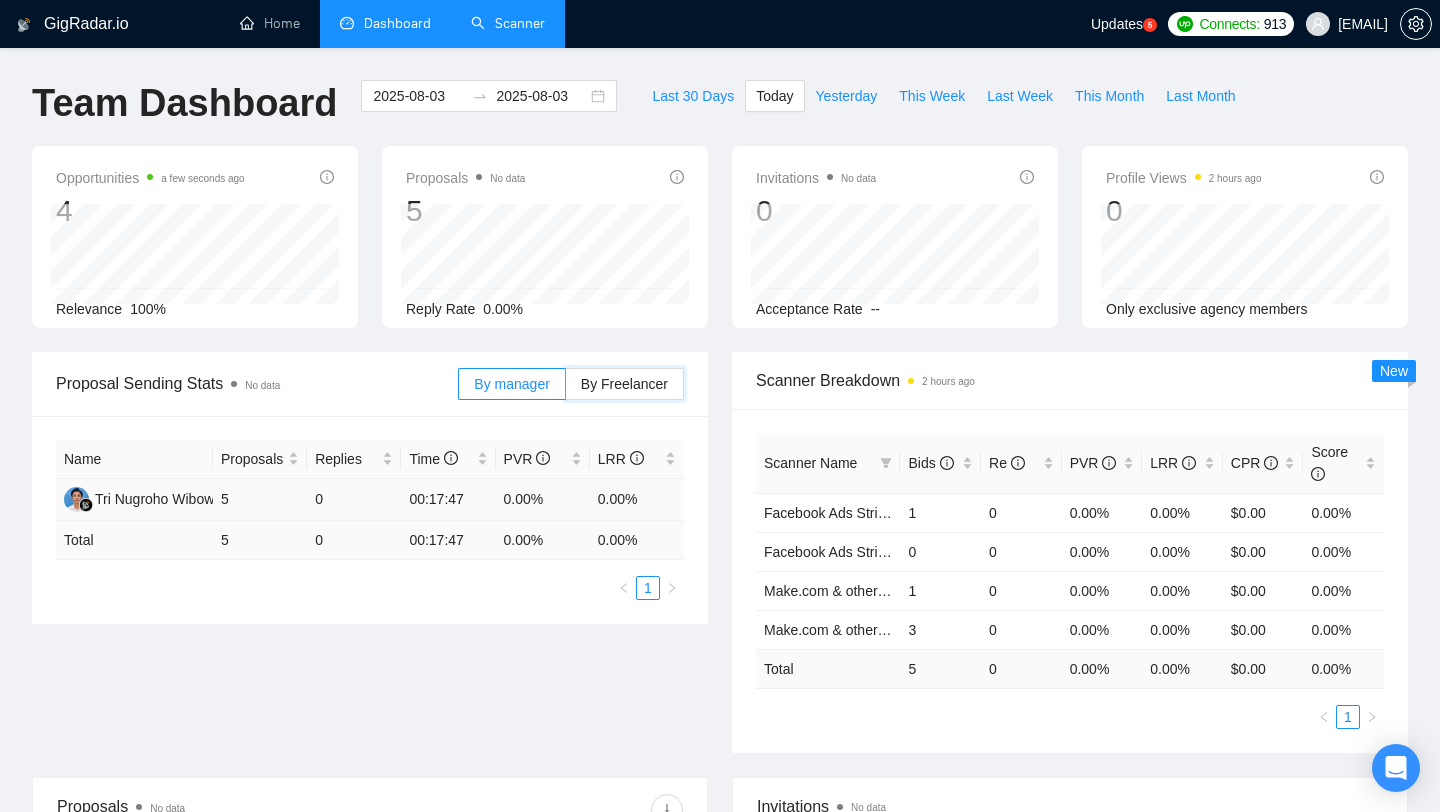 click on "By Freelancer" at bounding box center (566, 389) 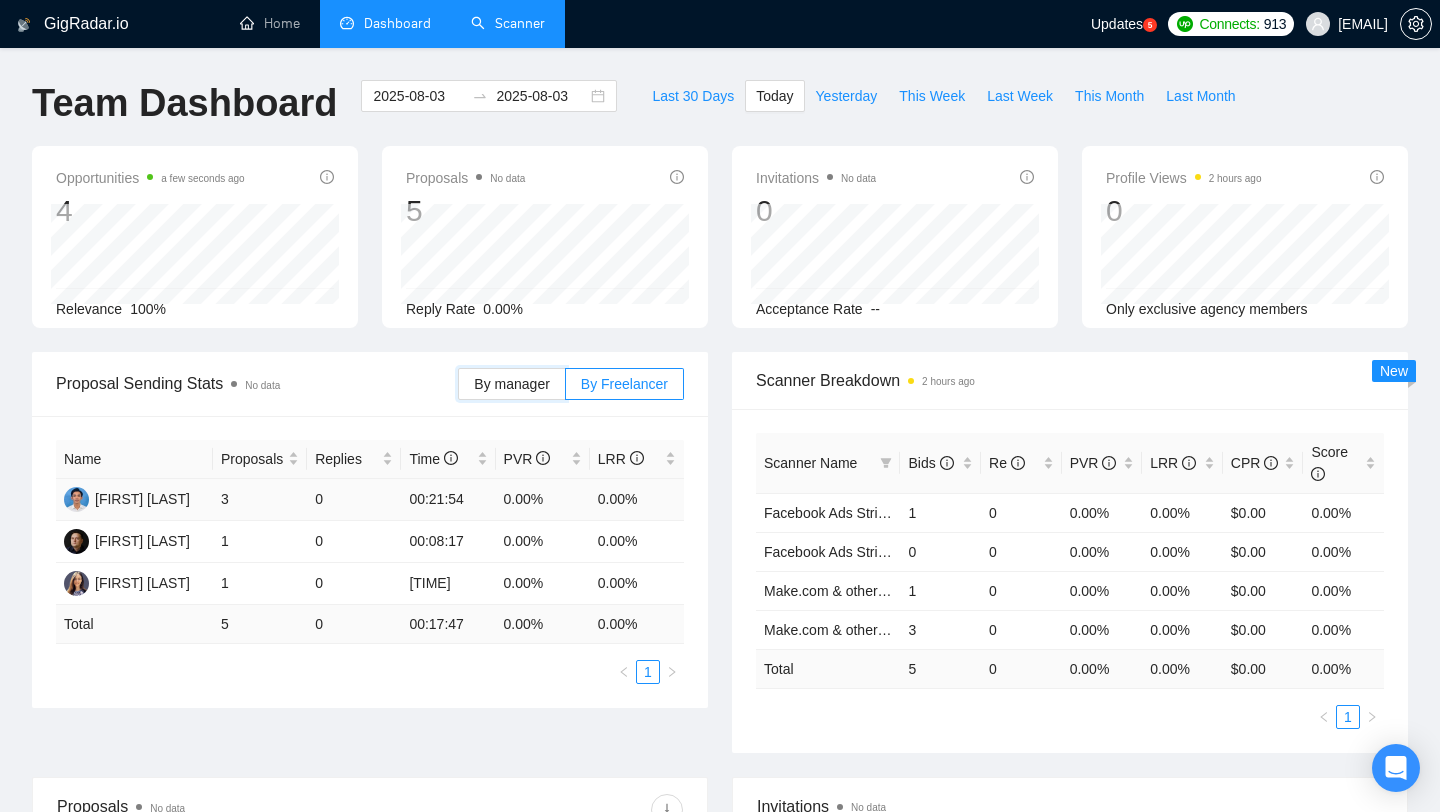 click on "By manager" at bounding box center [459, 389] 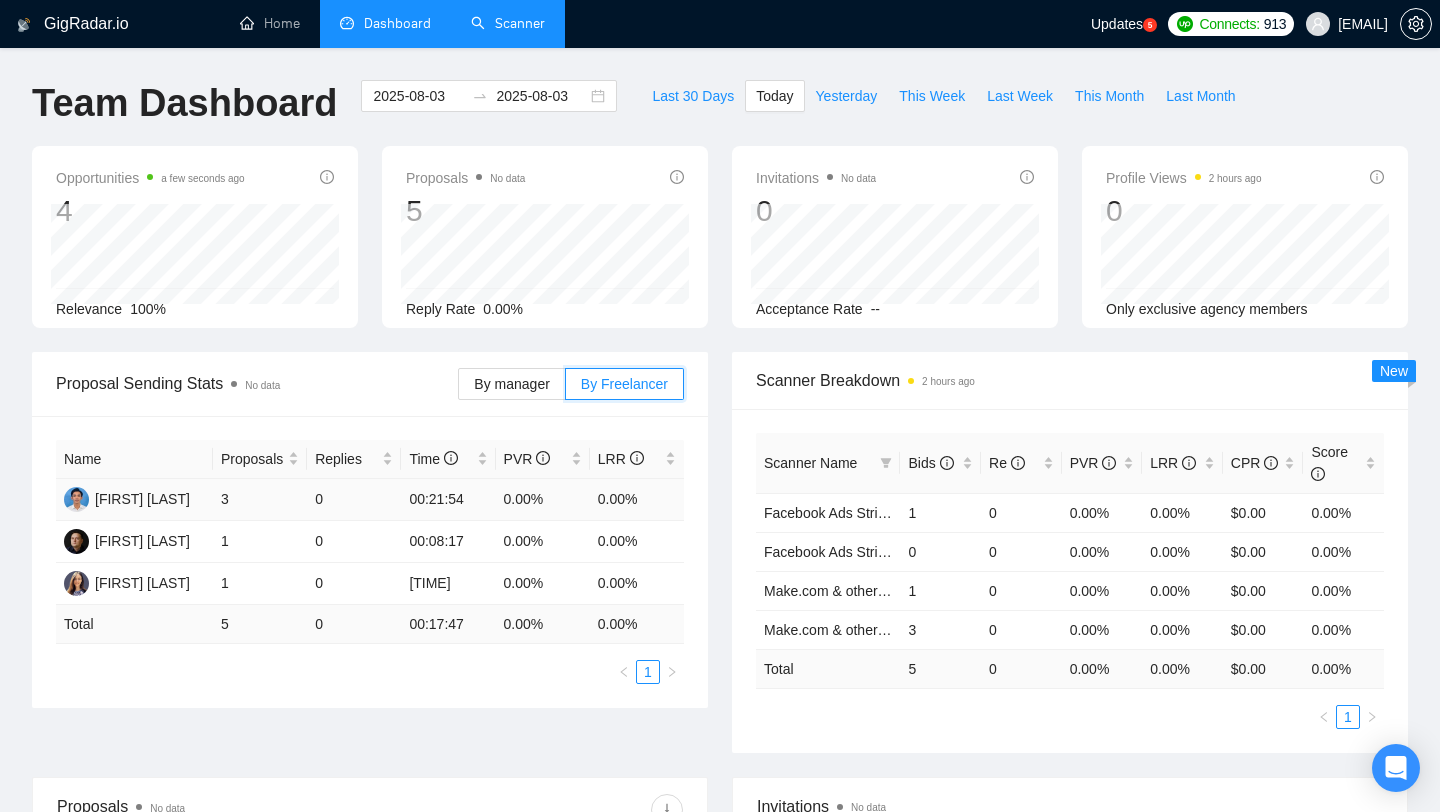 click on "By Freelancer" at bounding box center (566, 389) 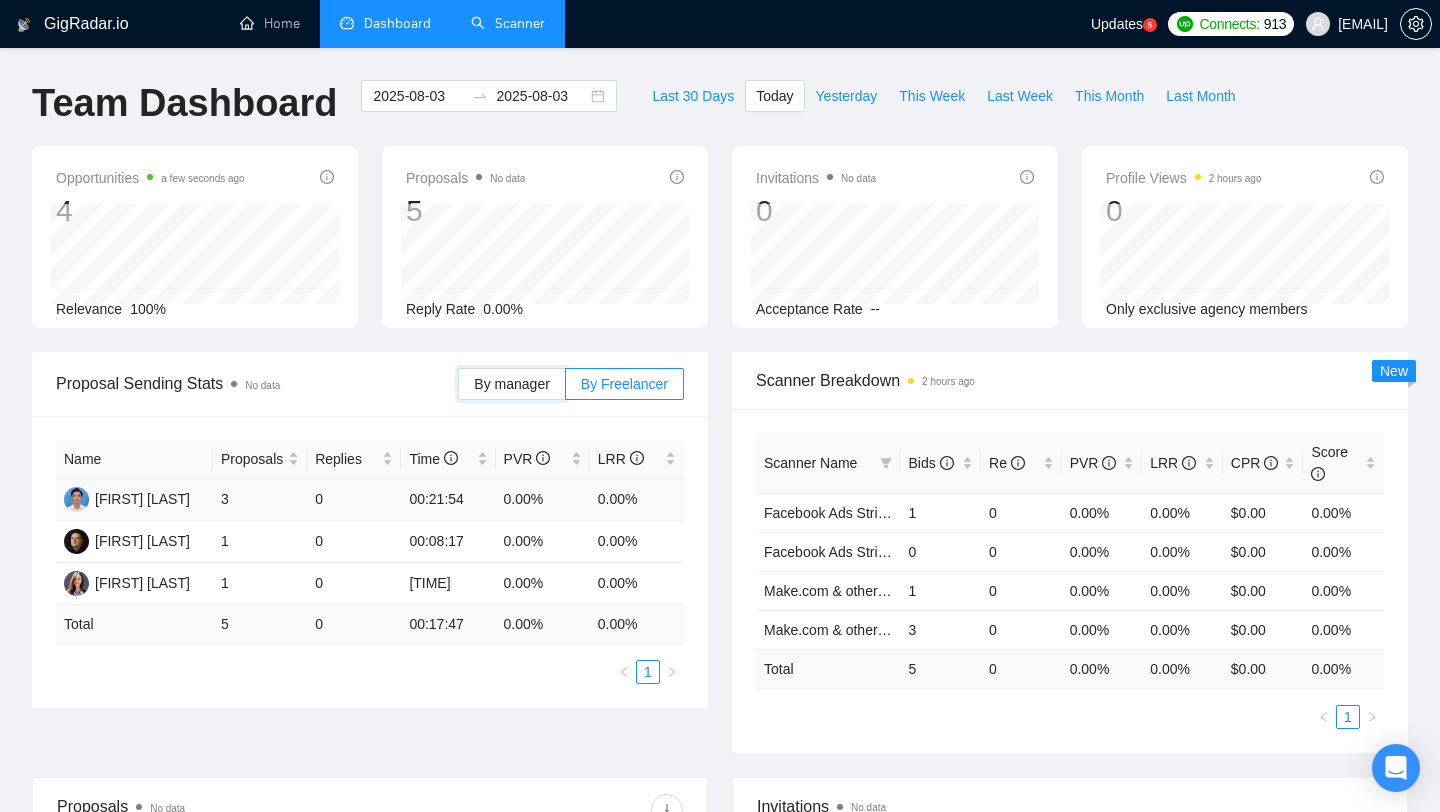 click on "By manager" at bounding box center [459, 389] 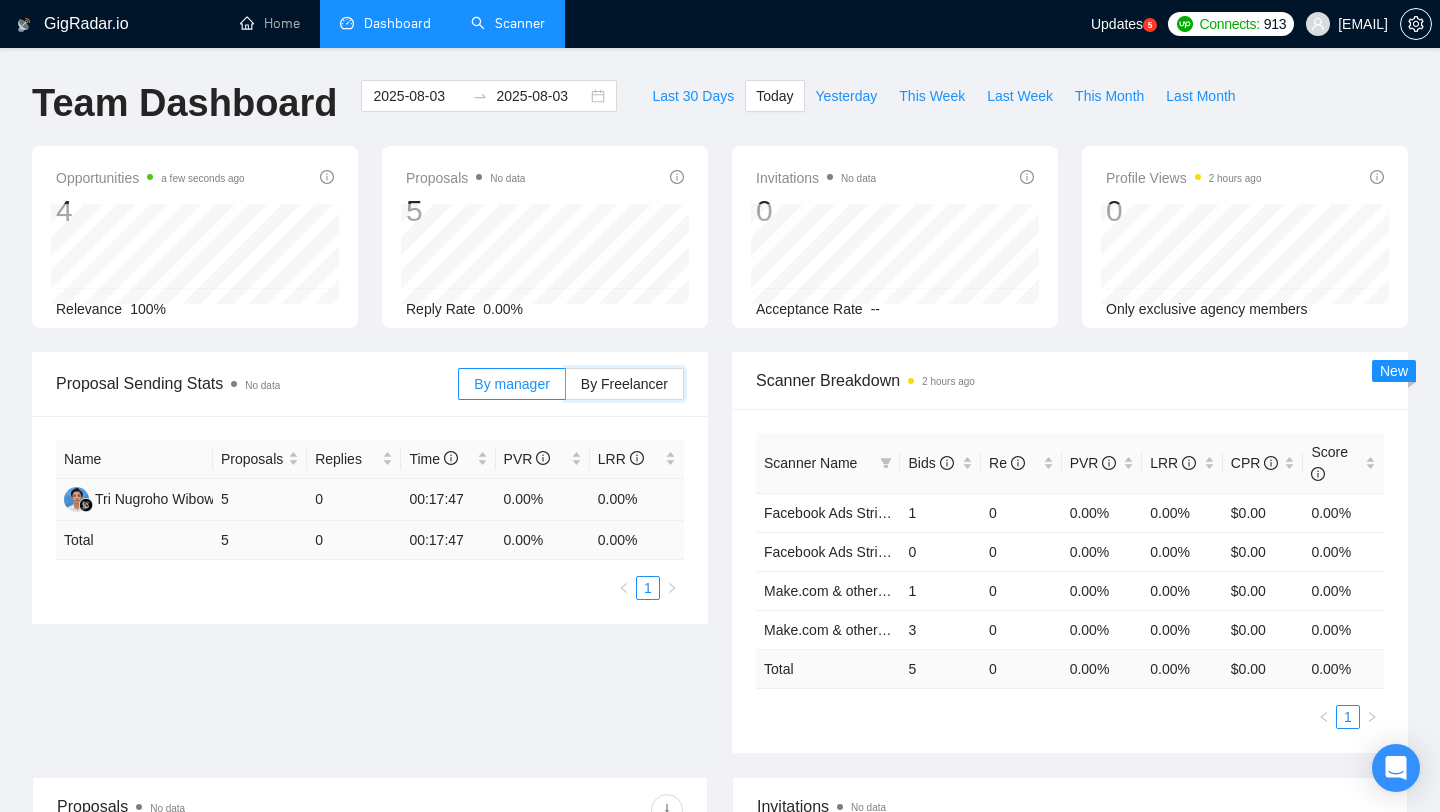 click on "By Freelancer" at bounding box center (566, 389) 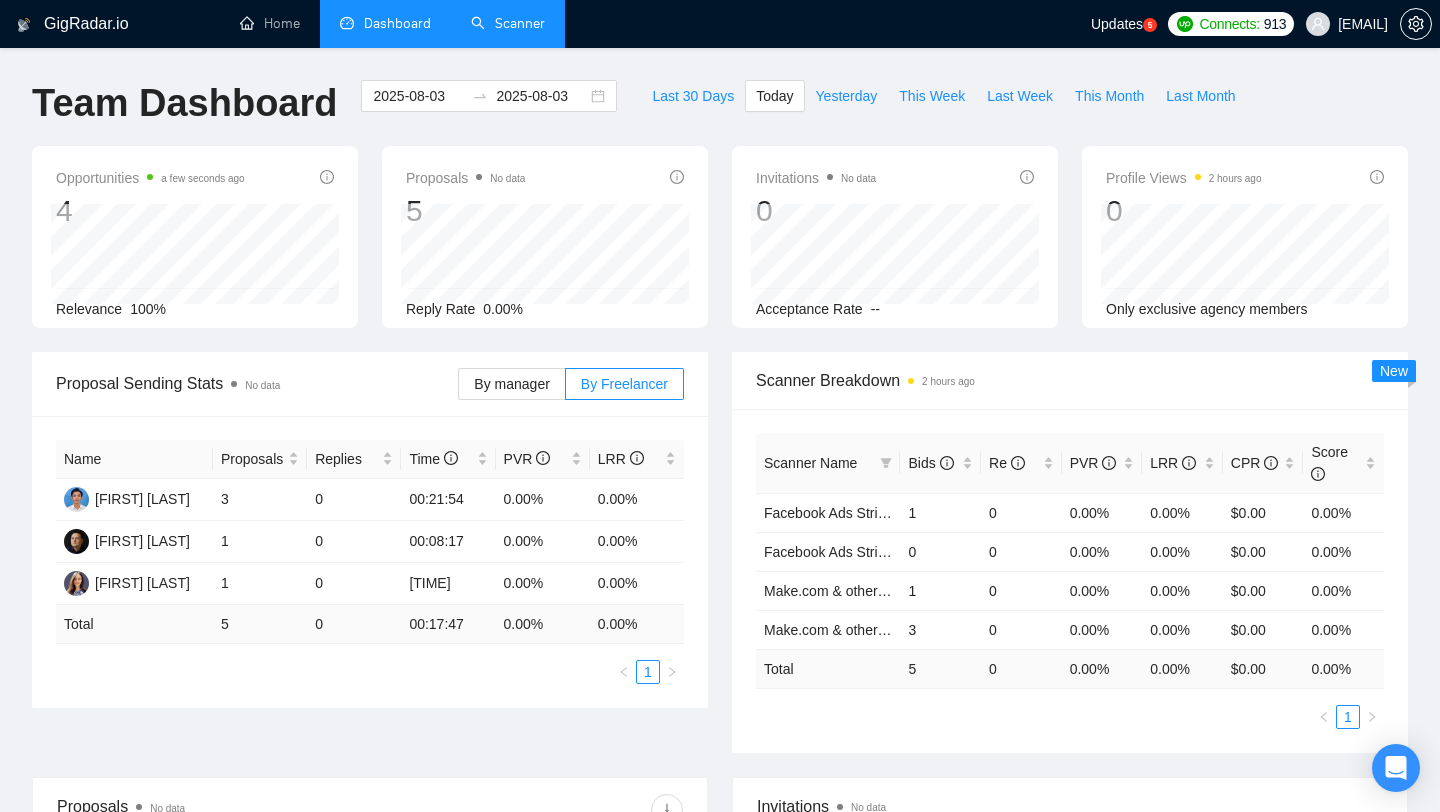 click on "GigRadar.io Home Dashboard Scanner Updates
5
Connects: 913 [EMAIL] Team Dashboard [DATE] [DATE] Last 30 Days Today Yesterday This Week Last Week This Month Last Month Opportunities a few seconds ago 4   Relevance 100% Proposals No data 5   Reply Rate 0.00% Invitations No data 0   Acceptance Rate -- Profile Views 2 hours ago 0   [DATE]
[DATE] 0 Only exclusive agency members Proposal Sending Stats No data By manager By Freelancer Name Proposals Replies Time   PVR   LRR   [FIRST] [LAST]  3 0 00:21:54 0.00% 0.00% [FIRST] [LAST] 1 0 00:08:17 0.00% 0.00% [FIRST] [LAST] 1 0 00:14:56 0.00% 0.00% Total 5 0 00:17:47 0.00 % 0.00 % 1 Scanner Breakdown 2 hours ago Scanner Name Bids   Re   PVR   LRR   CPR   Score   Facebook Ads Strict Budget - V2 1 0 0.00% 0.00% $0.00 0.00% Facebook Ads Strict Budget 0 0 0.00% 0.00% $0.00 0.00% Make.com & other tools - [FIRST] [LAST] 1 0 0.00% 0.00% $0.00 0.00% 3 0 0.00% 0.00% $0.00 0.00% 5" at bounding box center [720, 679] 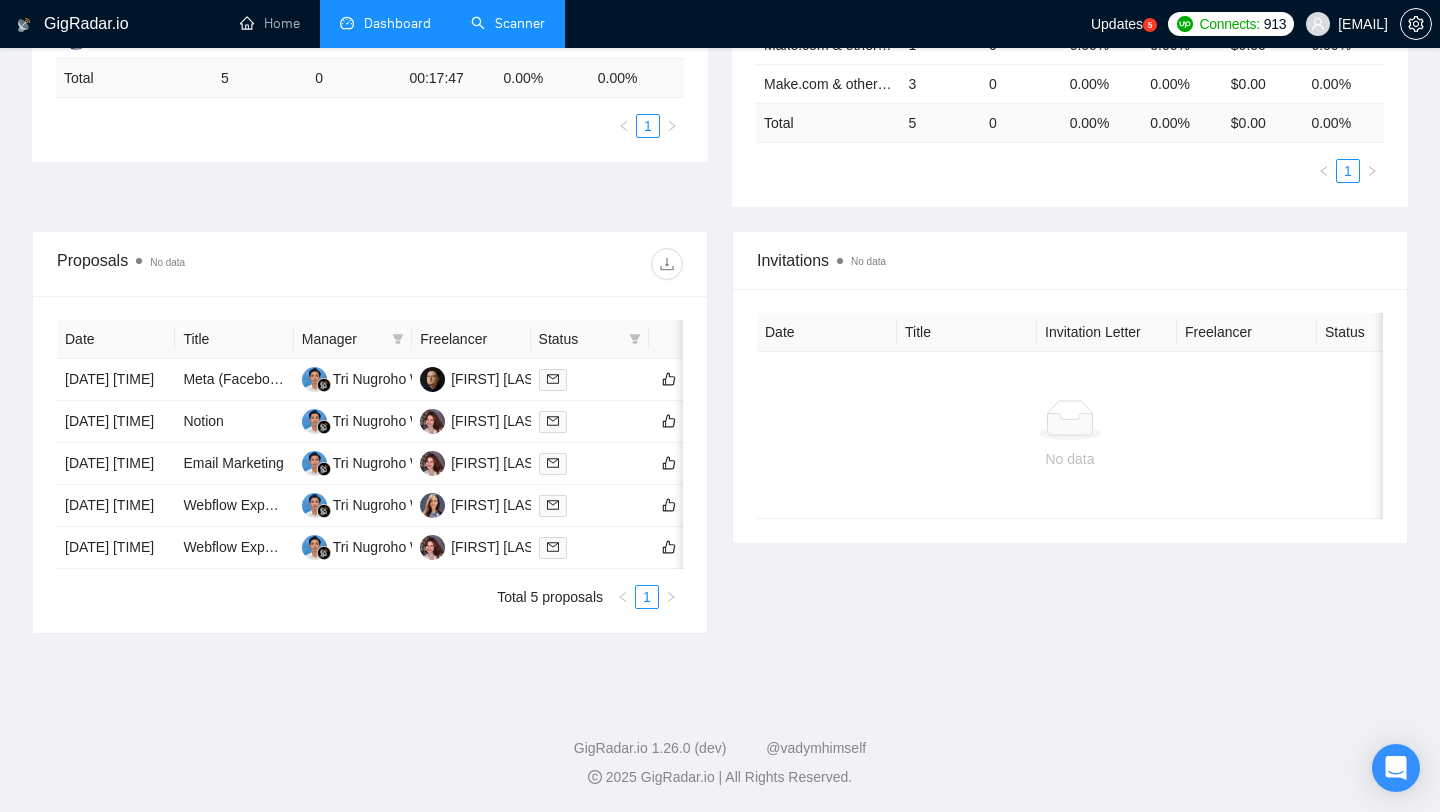 scroll, scrollTop: 600, scrollLeft: 0, axis: vertical 